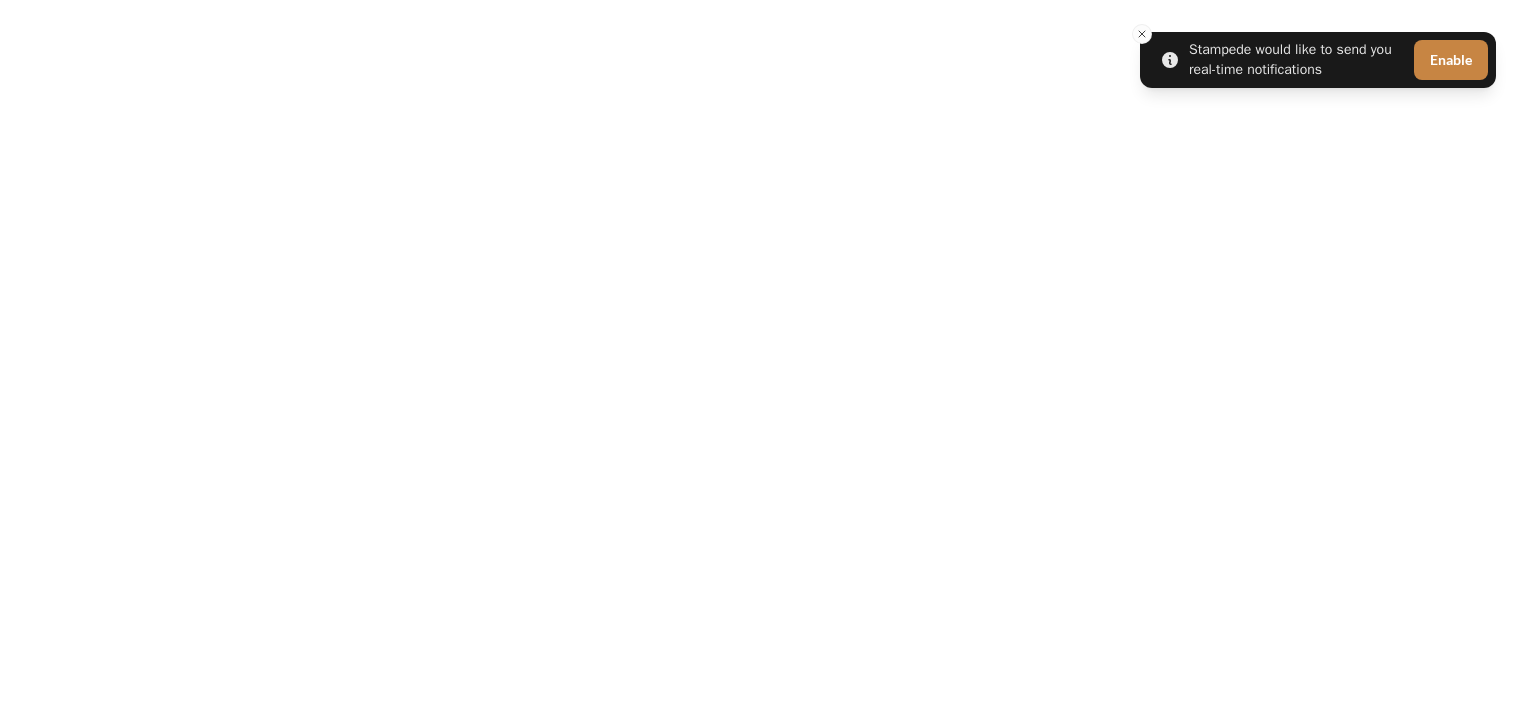 scroll, scrollTop: 0, scrollLeft: 0, axis: both 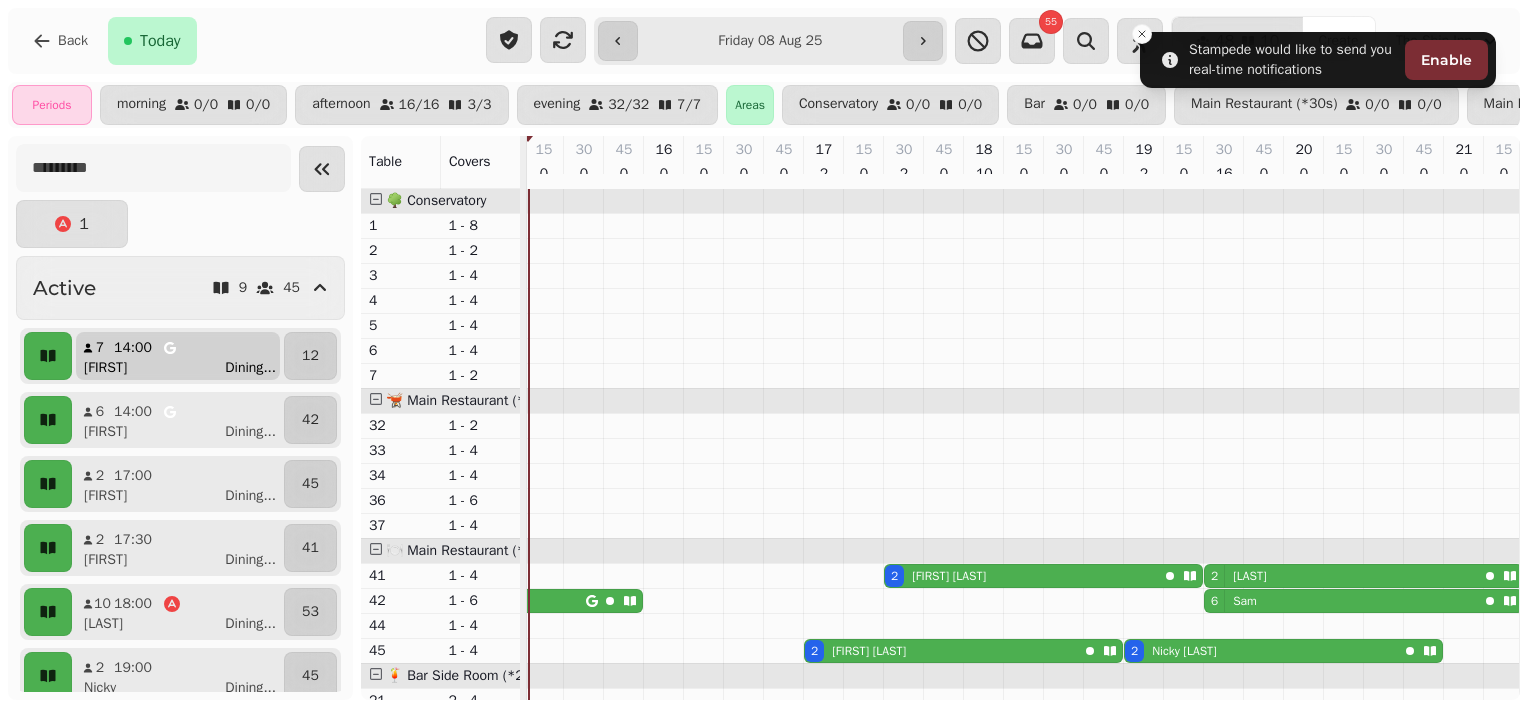 click on "7 14:00 [FIRST] Dining ..." at bounding box center (178, 356) 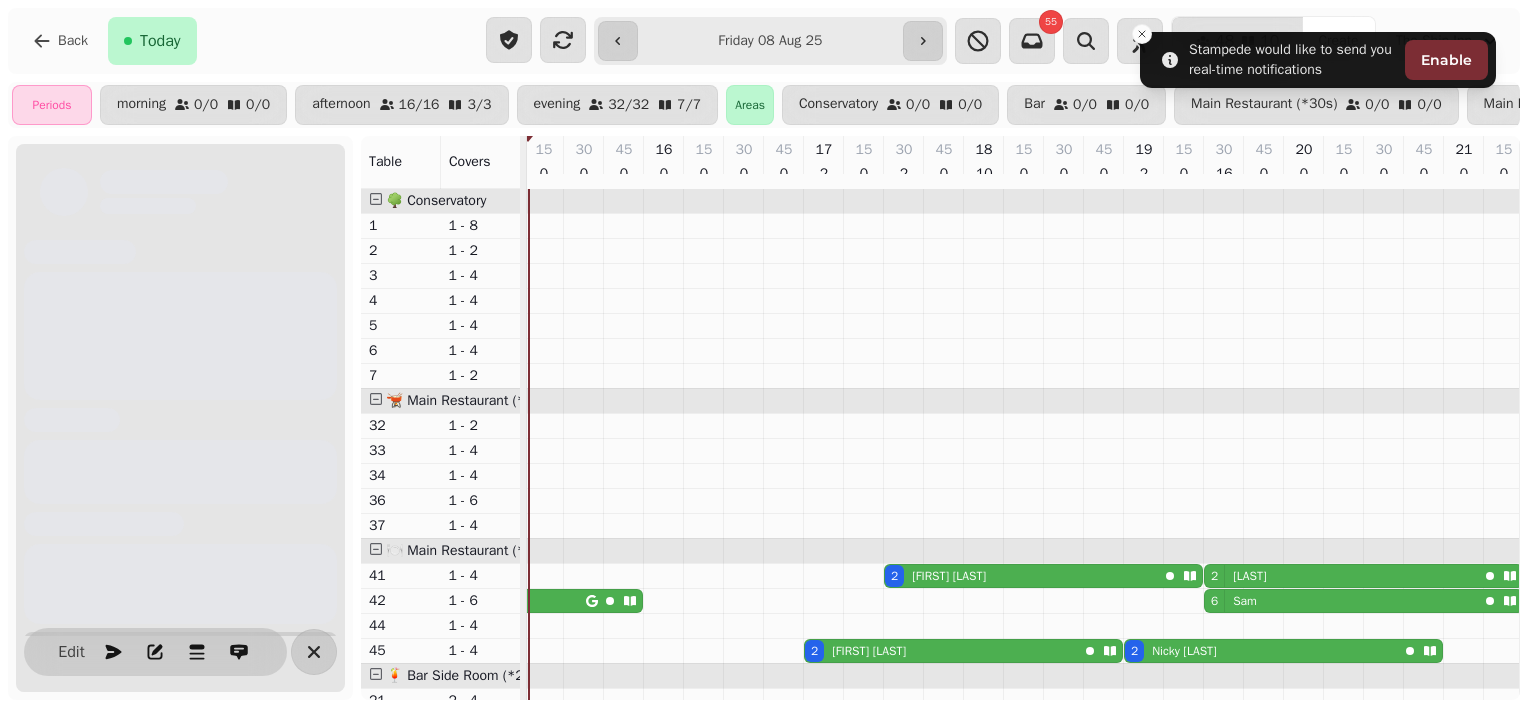 scroll, scrollTop: 0, scrollLeft: 307, axis: horizontal 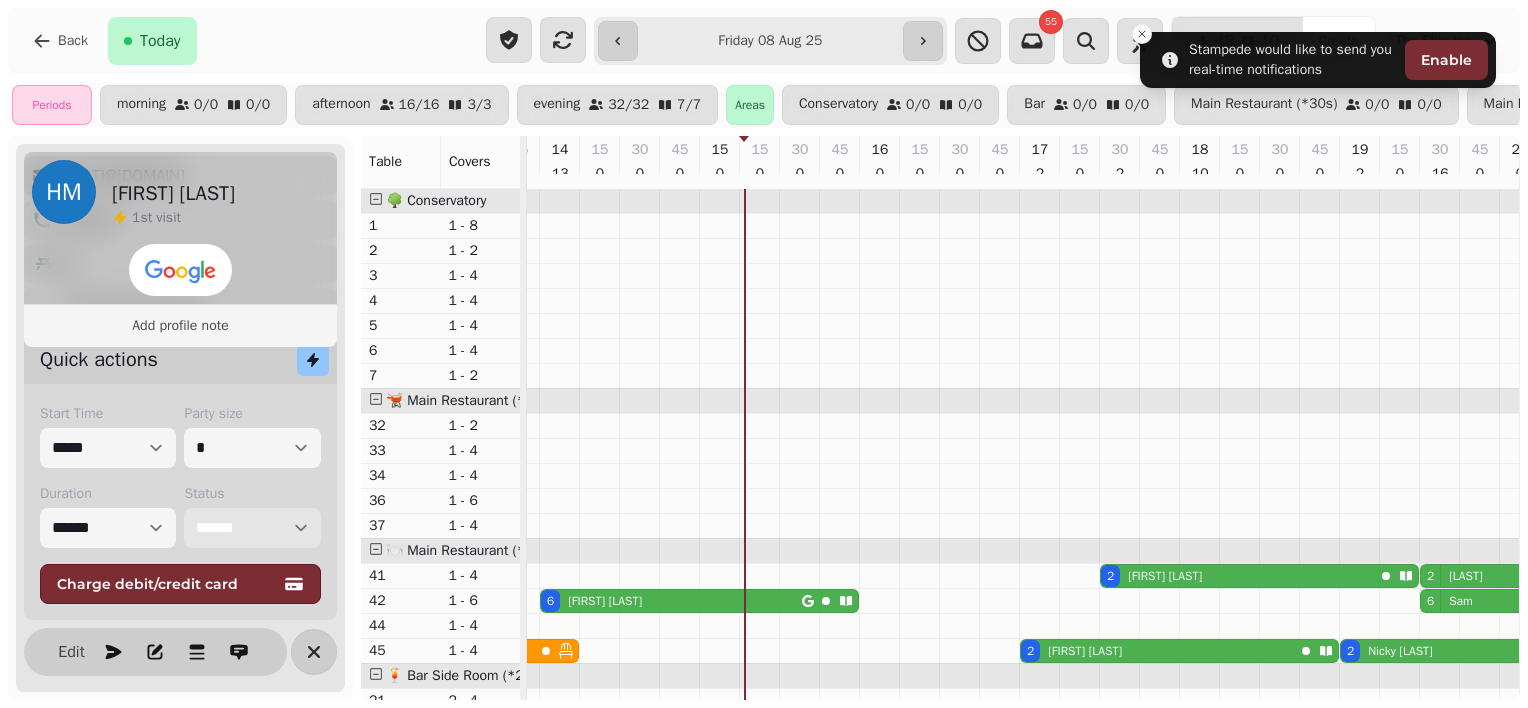 click on "**********" at bounding box center (252, 528) 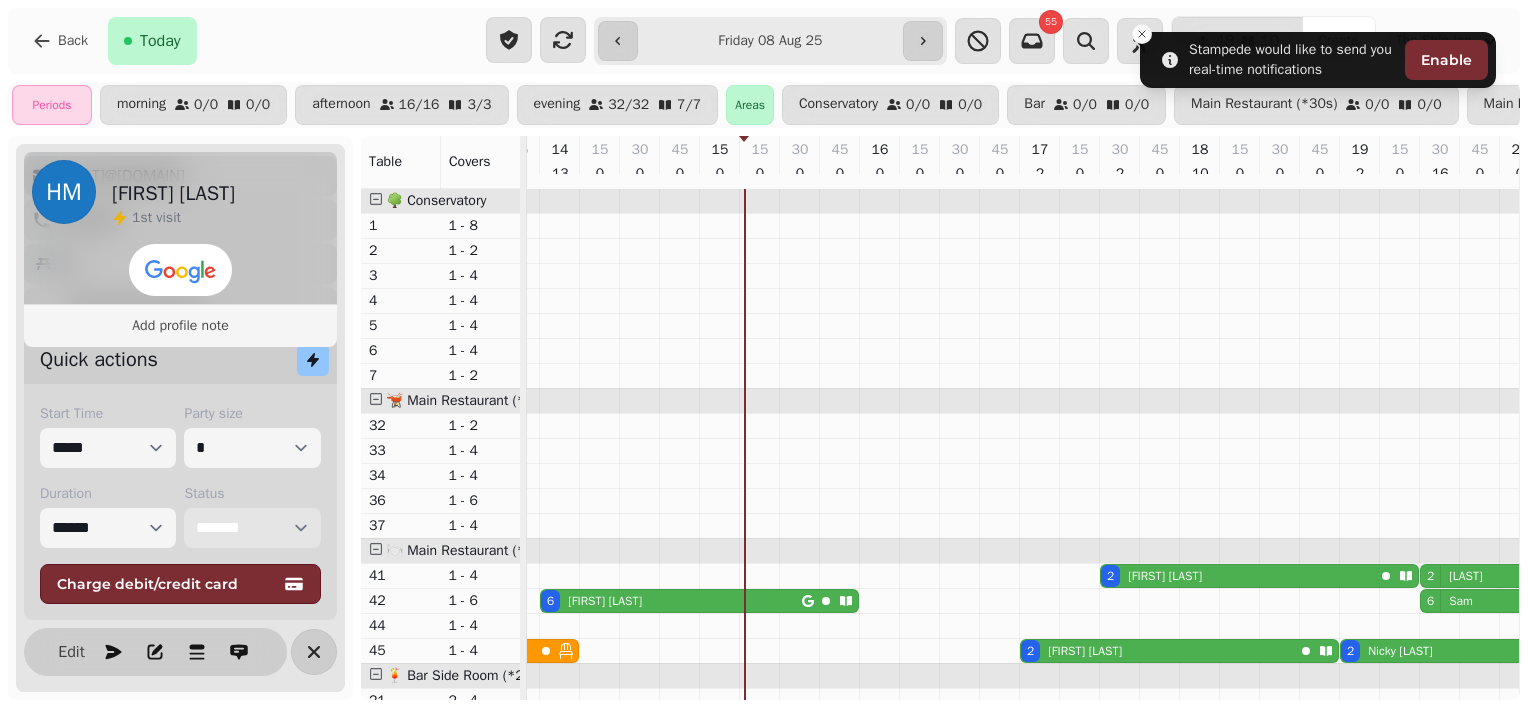 click on "**********" at bounding box center (252, 528) 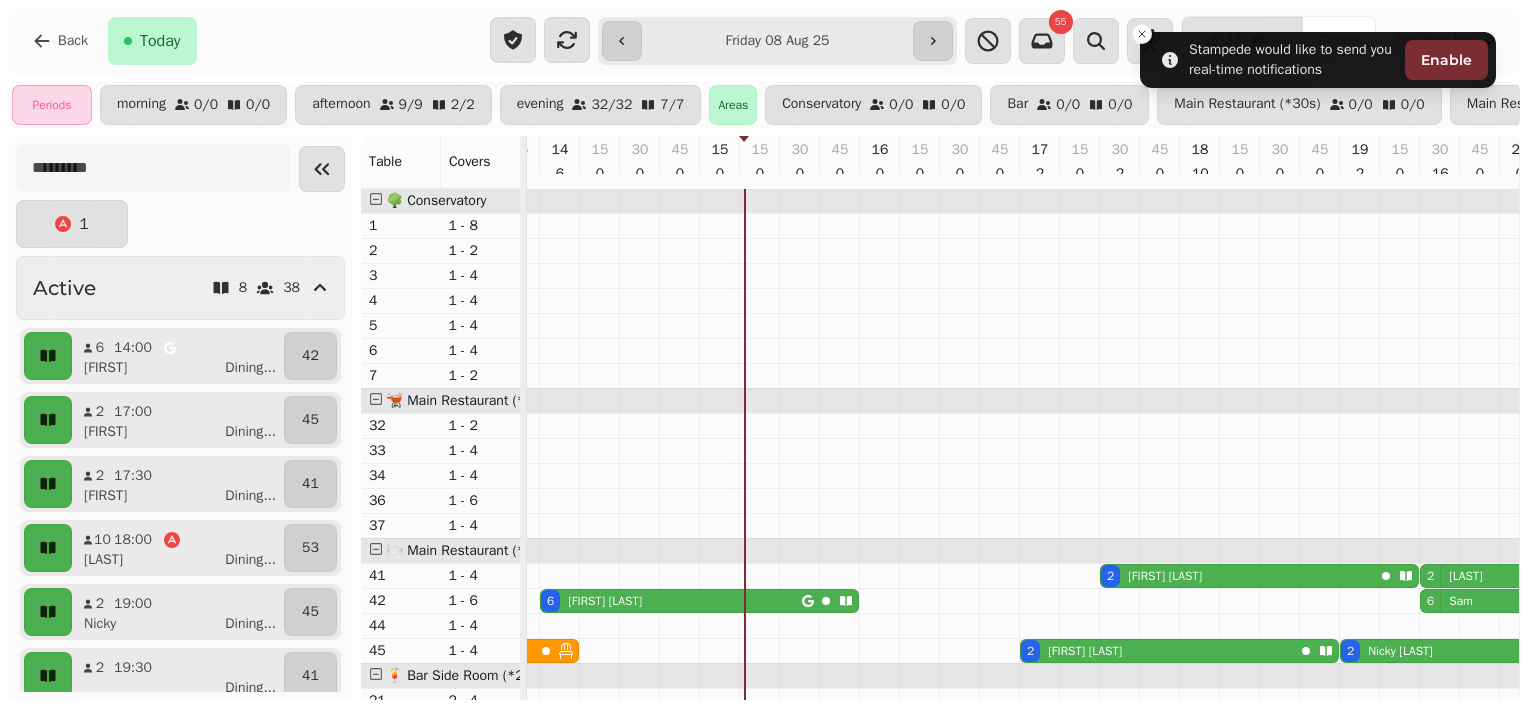 scroll, scrollTop: 448, scrollLeft: 307, axis: both 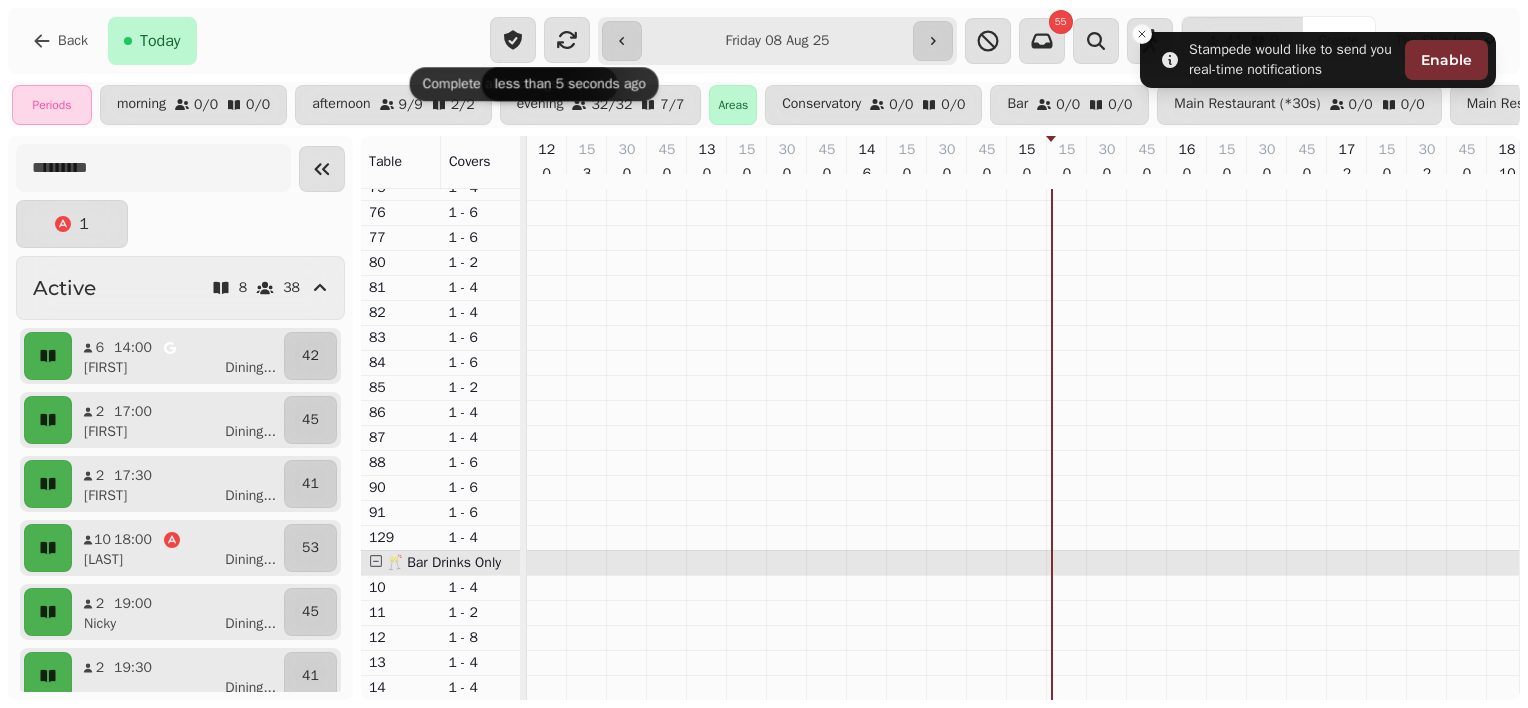 click 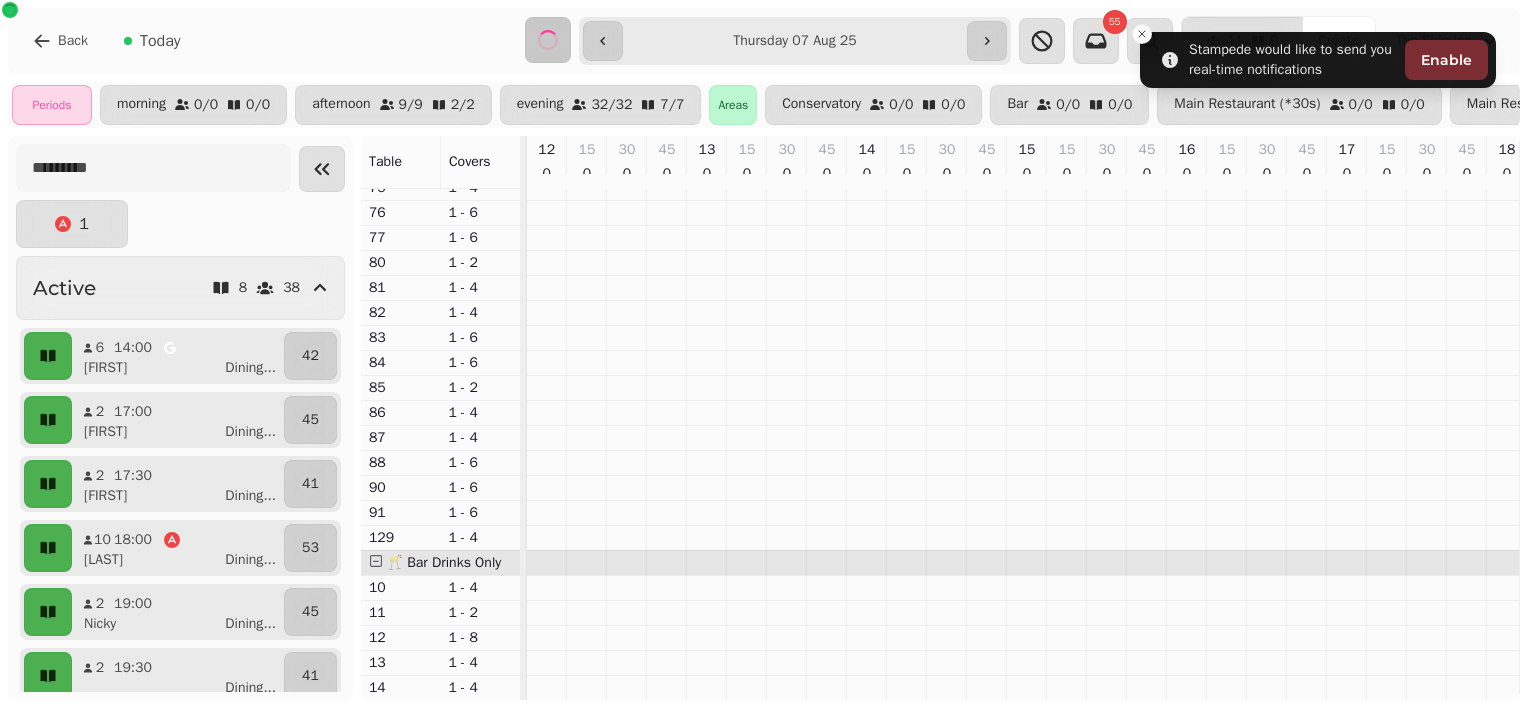 scroll, scrollTop: 0, scrollLeft: 523, axis: horizontal 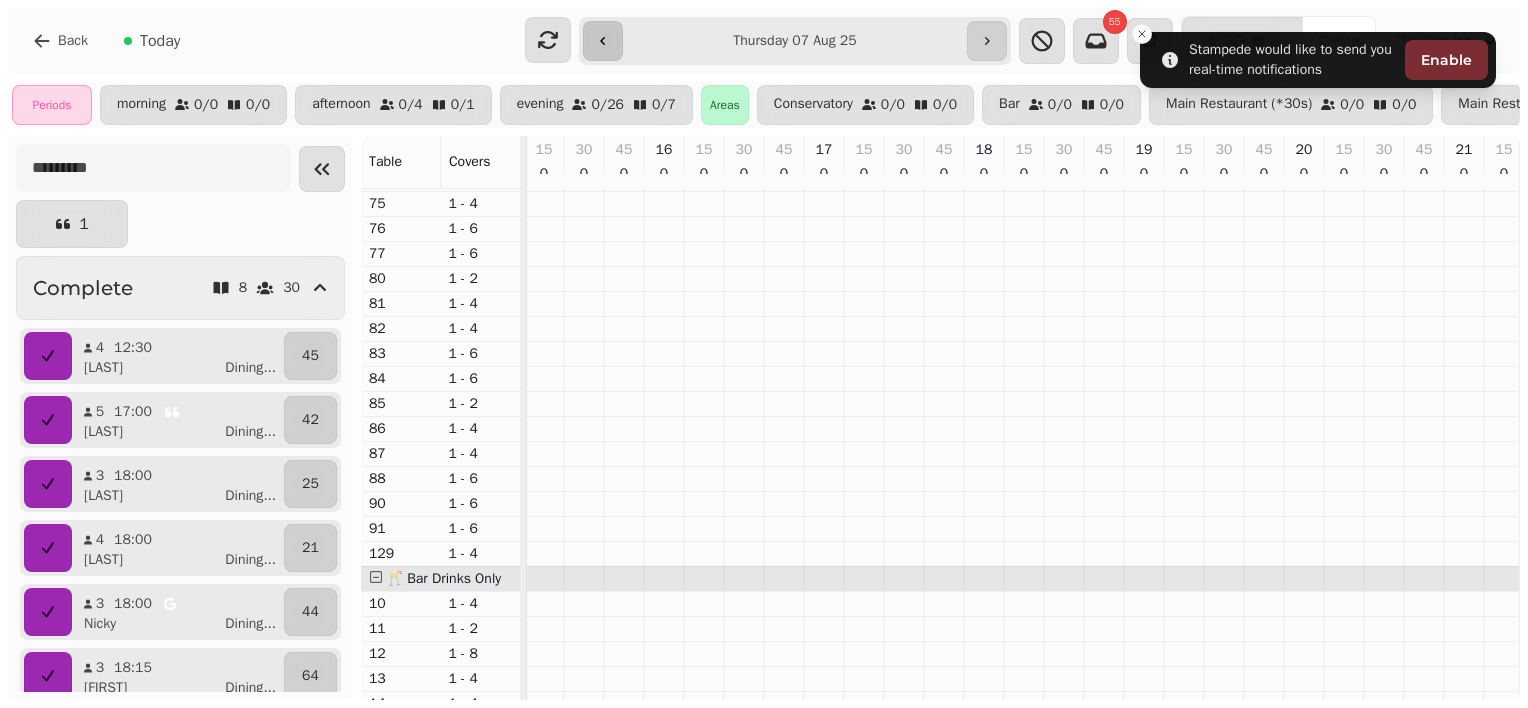 click at bounding box center (603, 41) 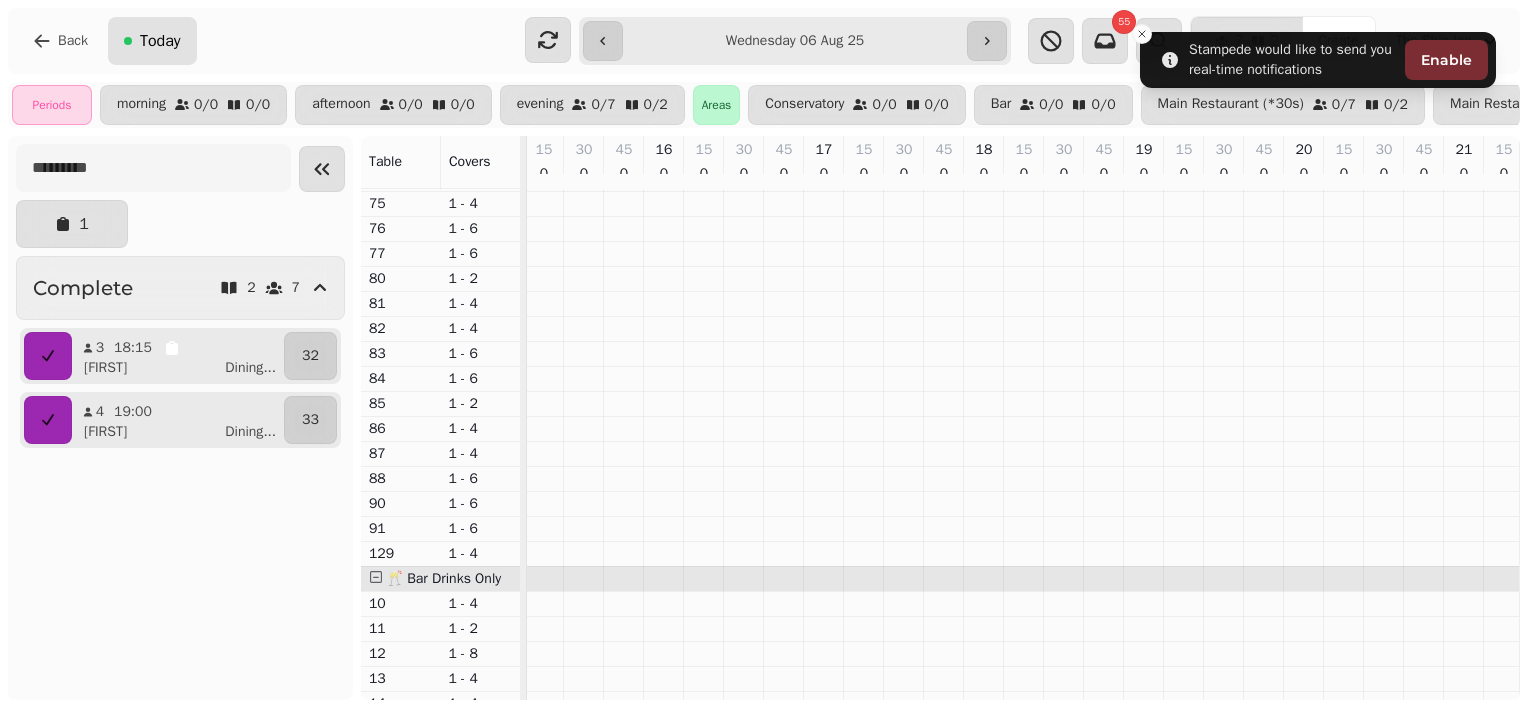 click on "Today" at bounding box center [160, 41] 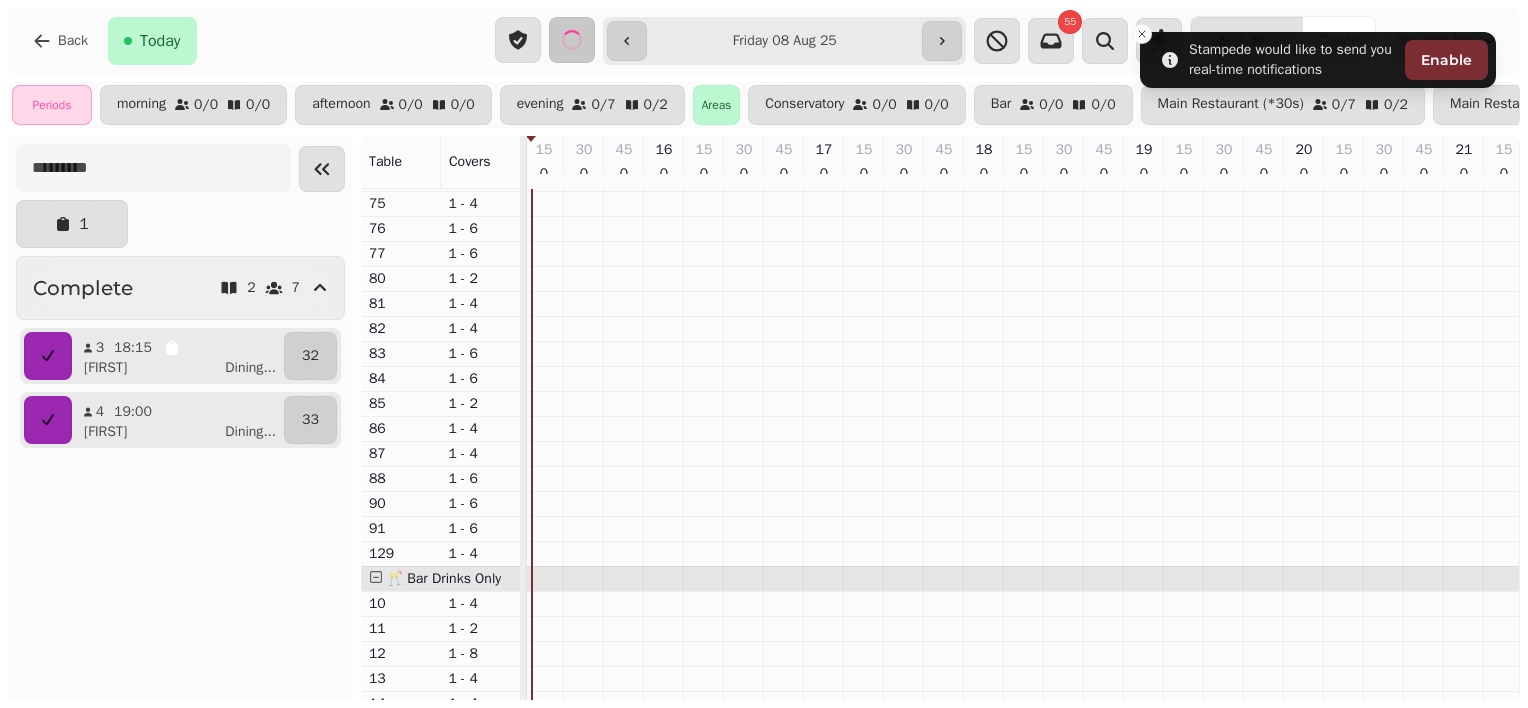type on "**********" 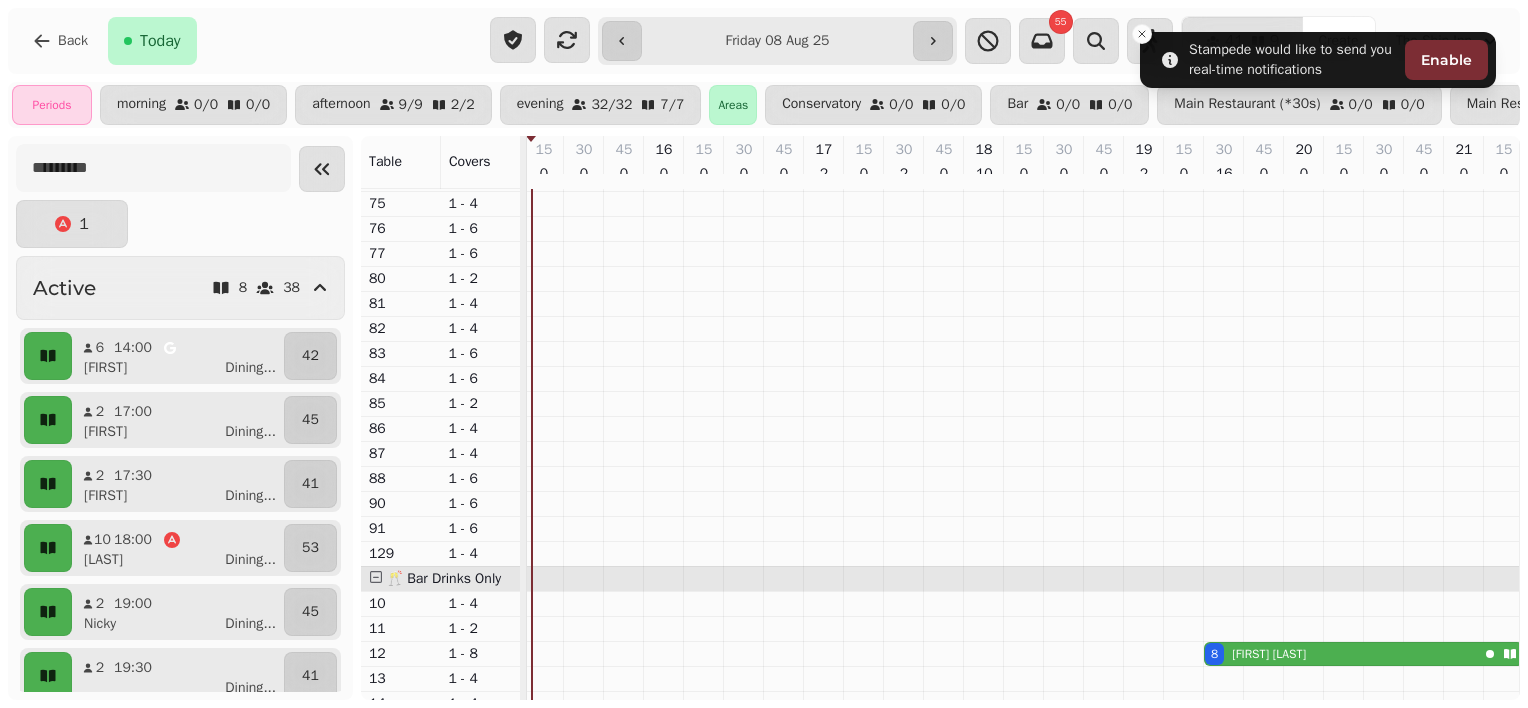 scroll, scrollTop: 1147, scrollLeft: 644, axis: both 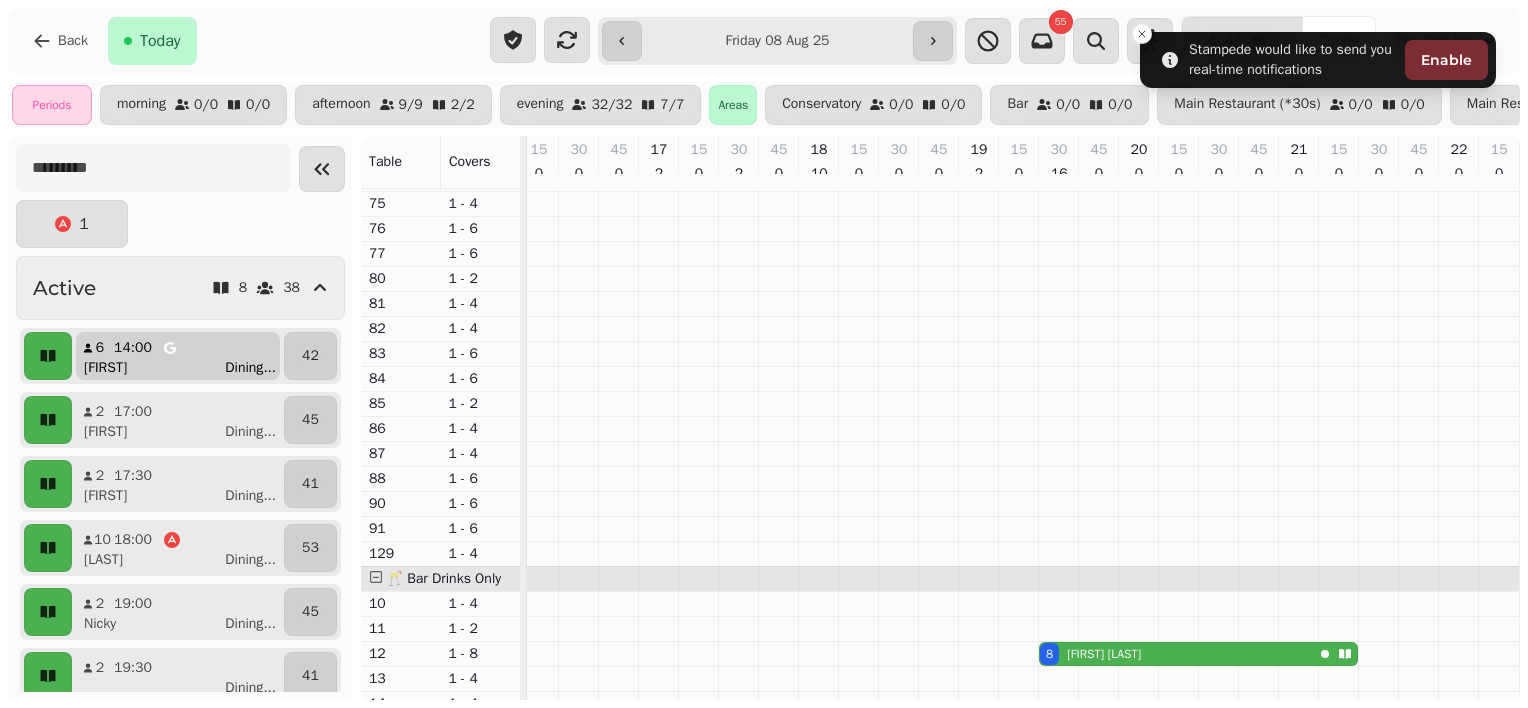 click on "[FIRST] Dining ..." at bounding box center [186, 368] 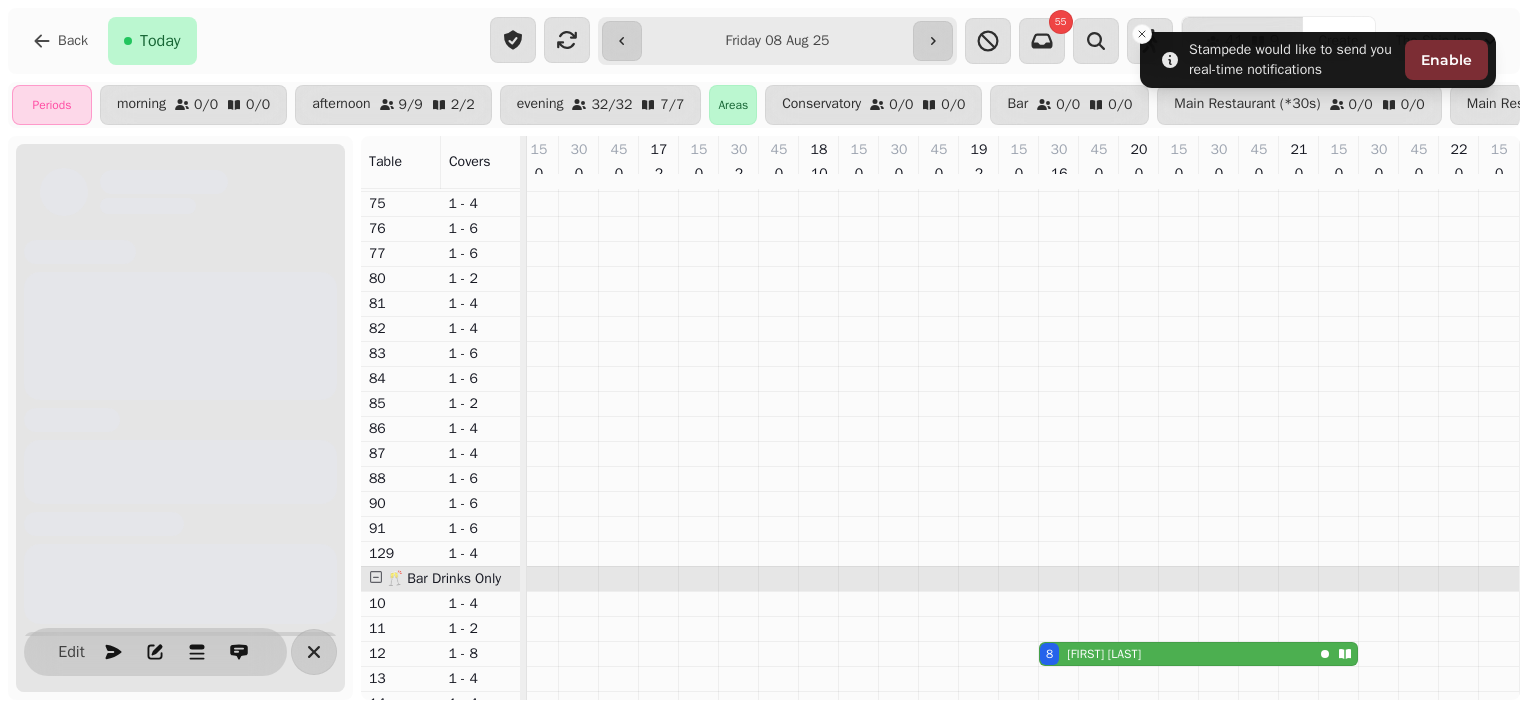 scroll, scrollTop: 0, scrollLeft: 307, axis: horizontal 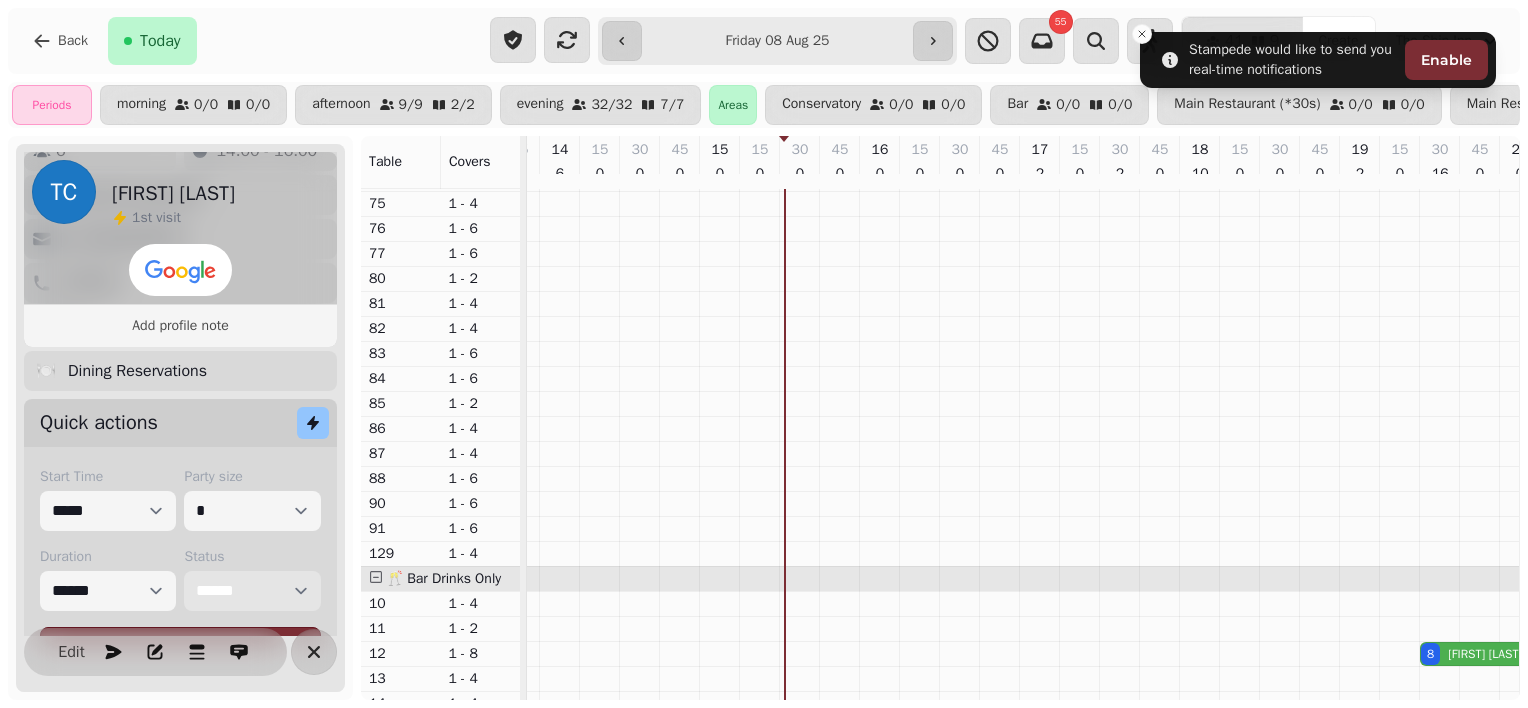 click on "**********" at bounding box center [252, 591] 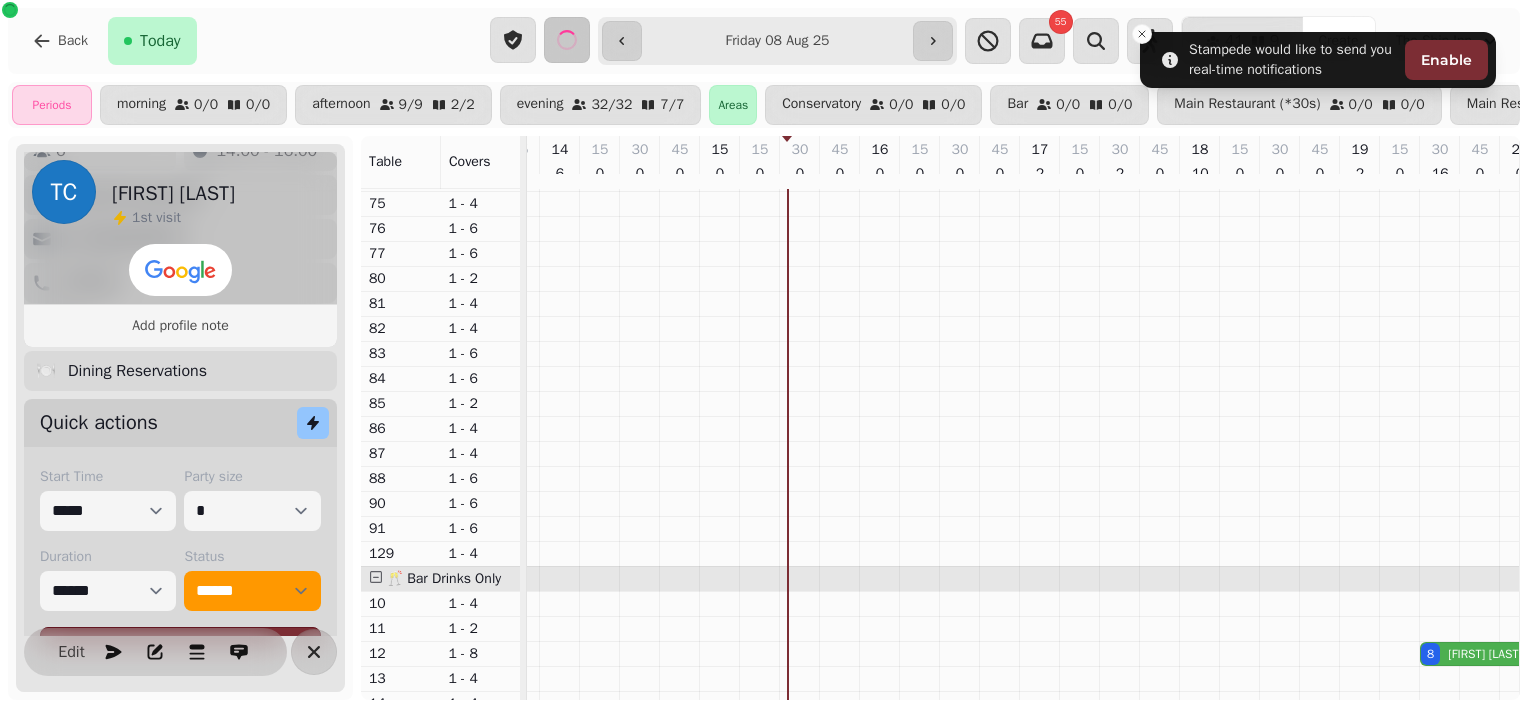 click 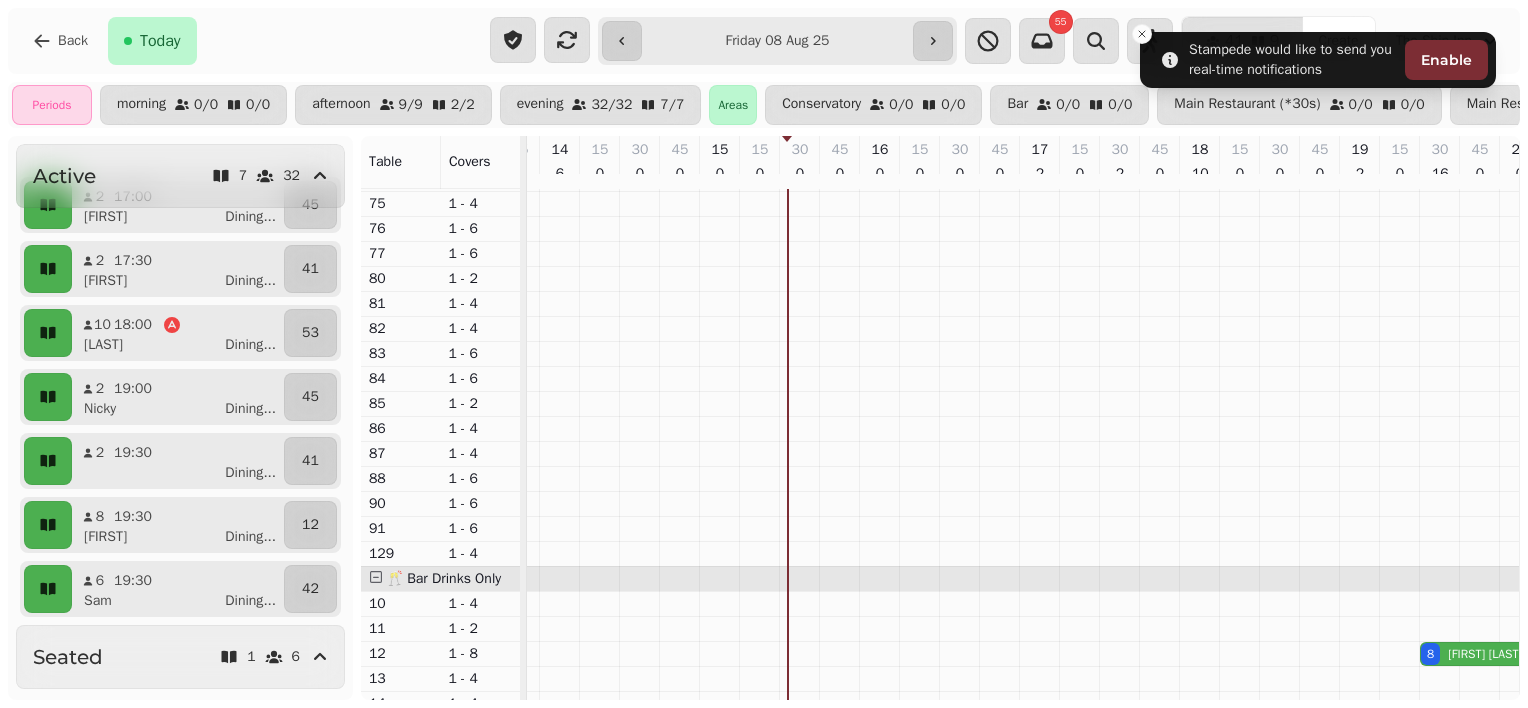 scroll, scrollTop: 173, scrollLeft: 0, axis: vertical 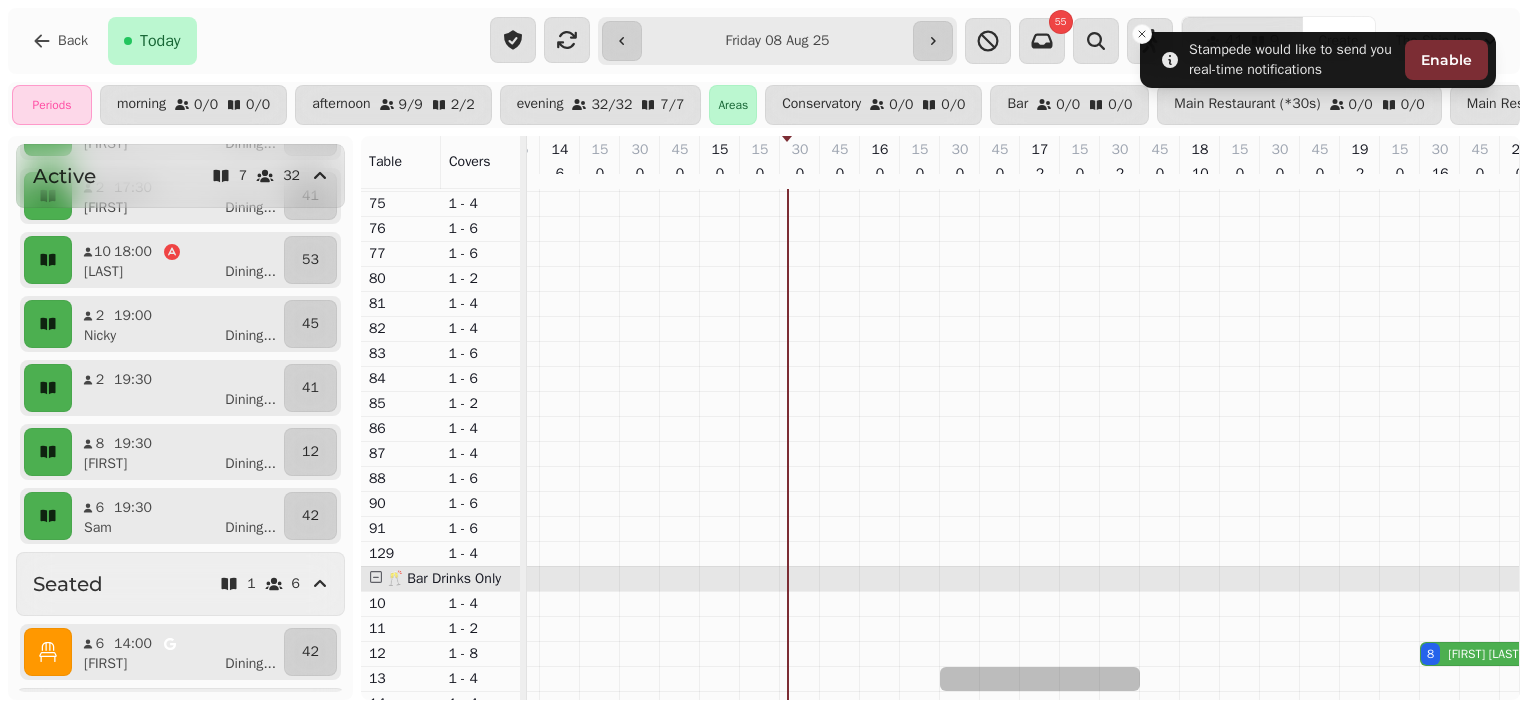 drag, startPoint x: 946, startPoint y: 683, endPoint x: 1130, endPoint y: 670, distance: 184.45866 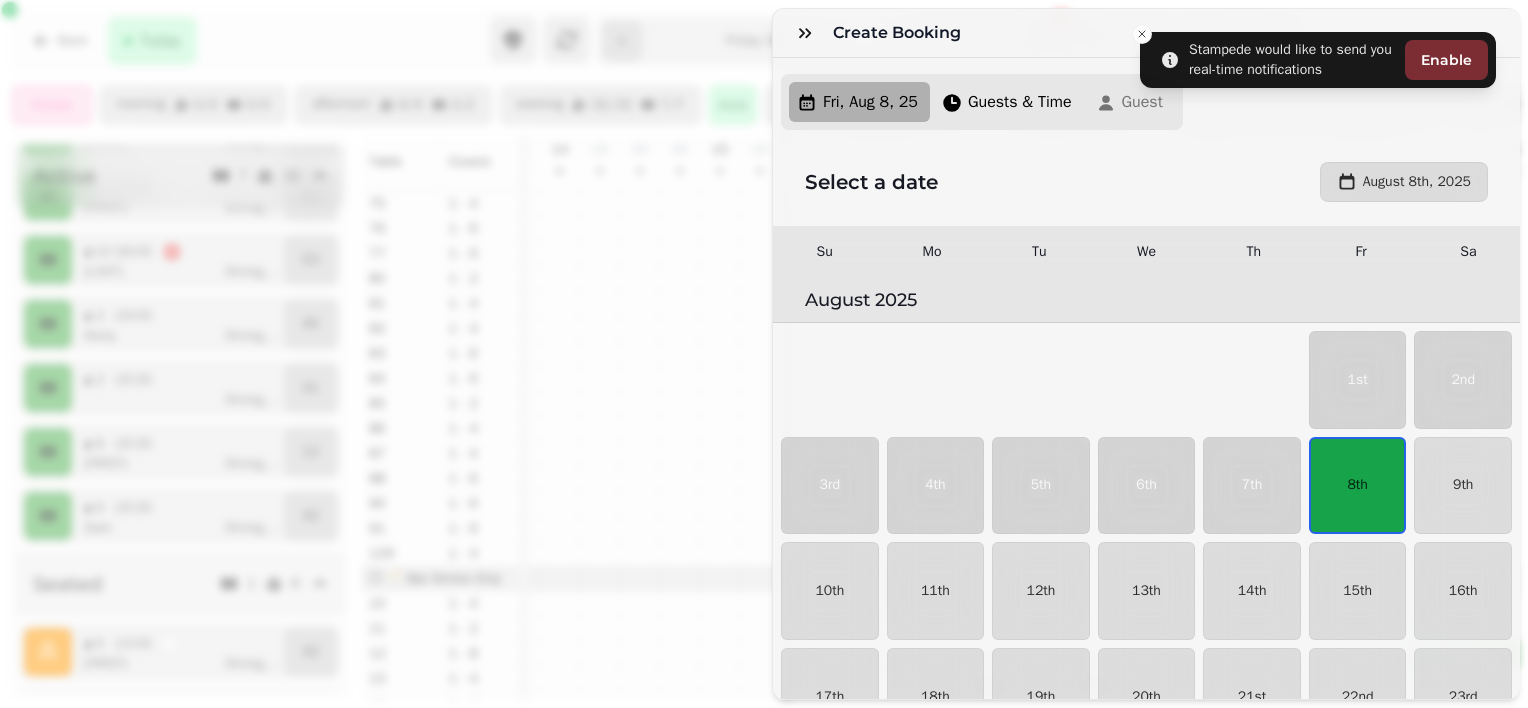 scroll, scrollTop: 39, scrollLeft: 0, axis: vertical 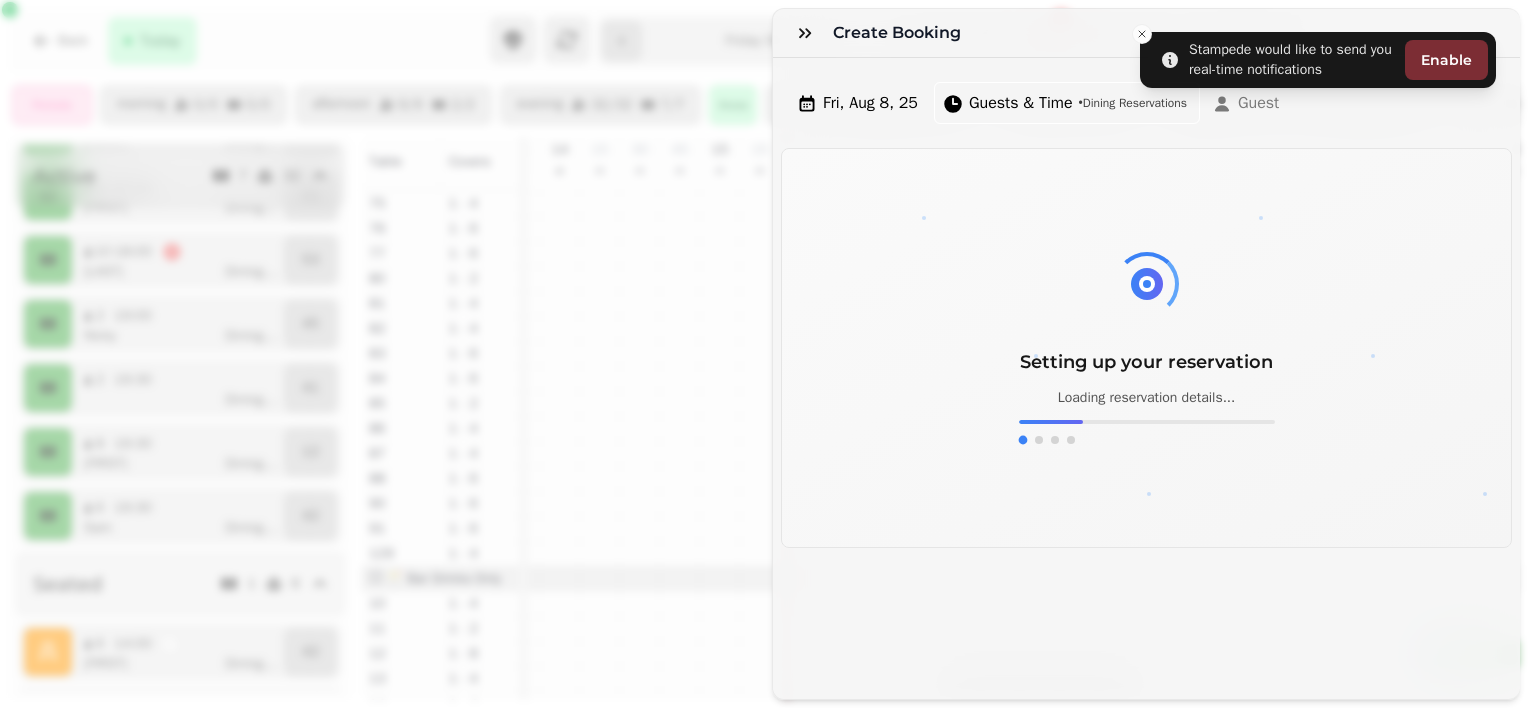 drag, startPoint x: 1059, startPoint y: 692, endPoint x: 1196, endPoint y: 699, distance: 137.17871 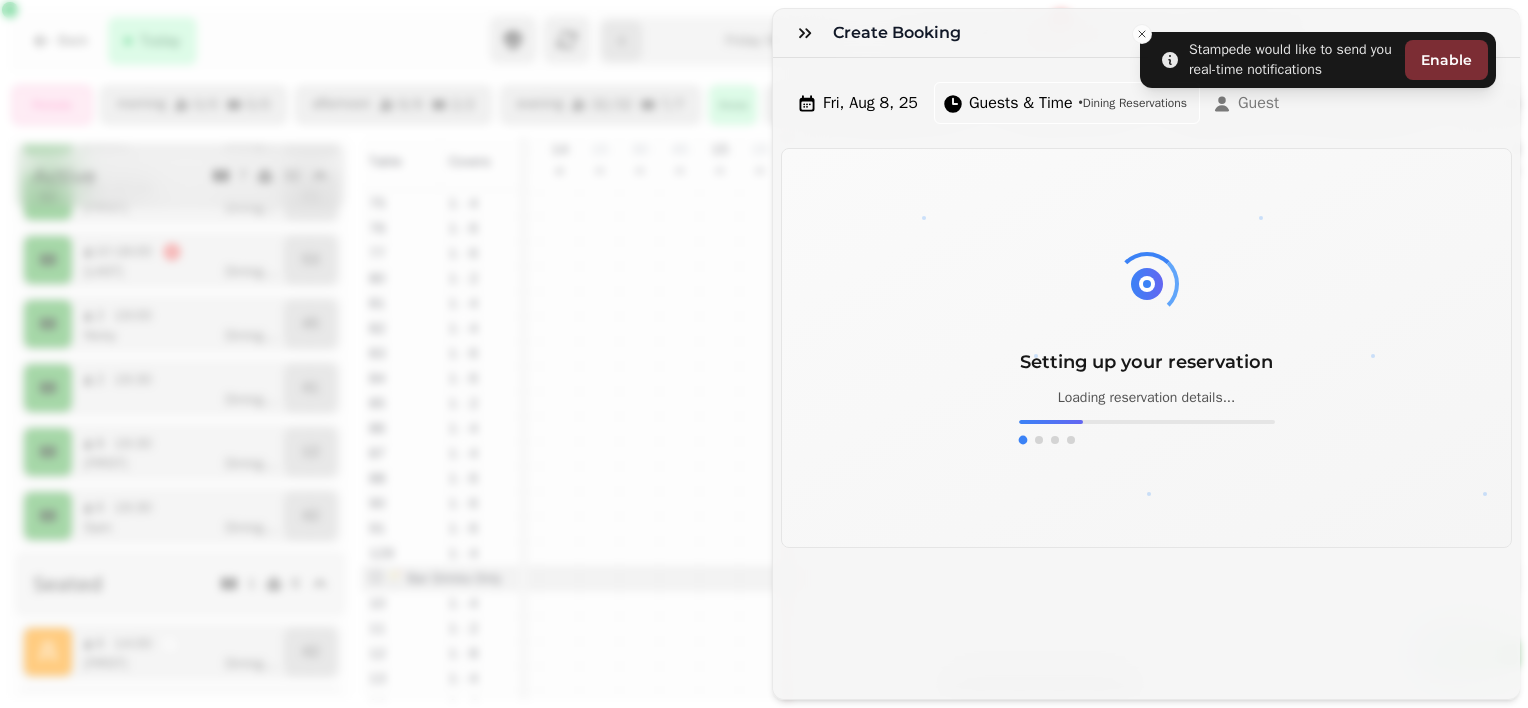 click on "Create Booking Fri, [MONTH] 8, 25 Guests •  Dining Reservations Guest Setting up your reservation Loading reservation details..." at bounding box center [764, 370] 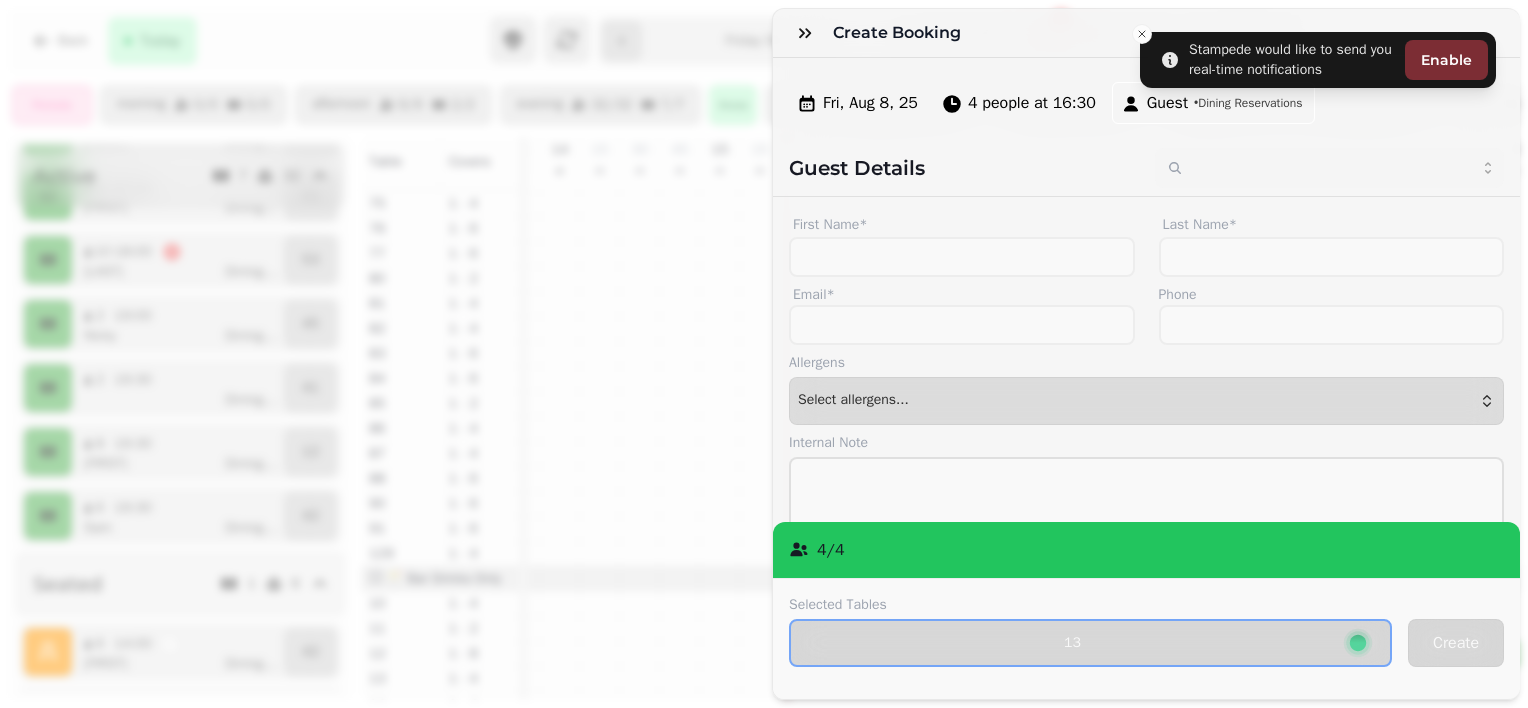 click on "Create Booking Fri, [MONTH] 8, 25 Guests •  Dining Reservations Guest Details First Name* [FIRST] Last Name* [LAST] Email* [EMAIL] Phone *[PHONE] Allergens Allergens Milk Eggs Fish Molluscs Crustaceans Lupin Gluten Nuts Tree nuts Sesame Celery Soya Sulphur dioxide Mustard Continue ( Select allergens... ) Select allergens... Internal Note Locked Lock the booking to prevent further changes and stop updates Wheelchair One or more members of party requires wheelchair access Buggy One or more members of party requires buggy access Highchair One or more members of party requires a highchair Marketing opt-in Does user agree to opt into marketing? Confirmation email Guest shall receive email confirmation of this change 4 / 4 Selected Tables 13   Create" at bounding box center [764, 362] 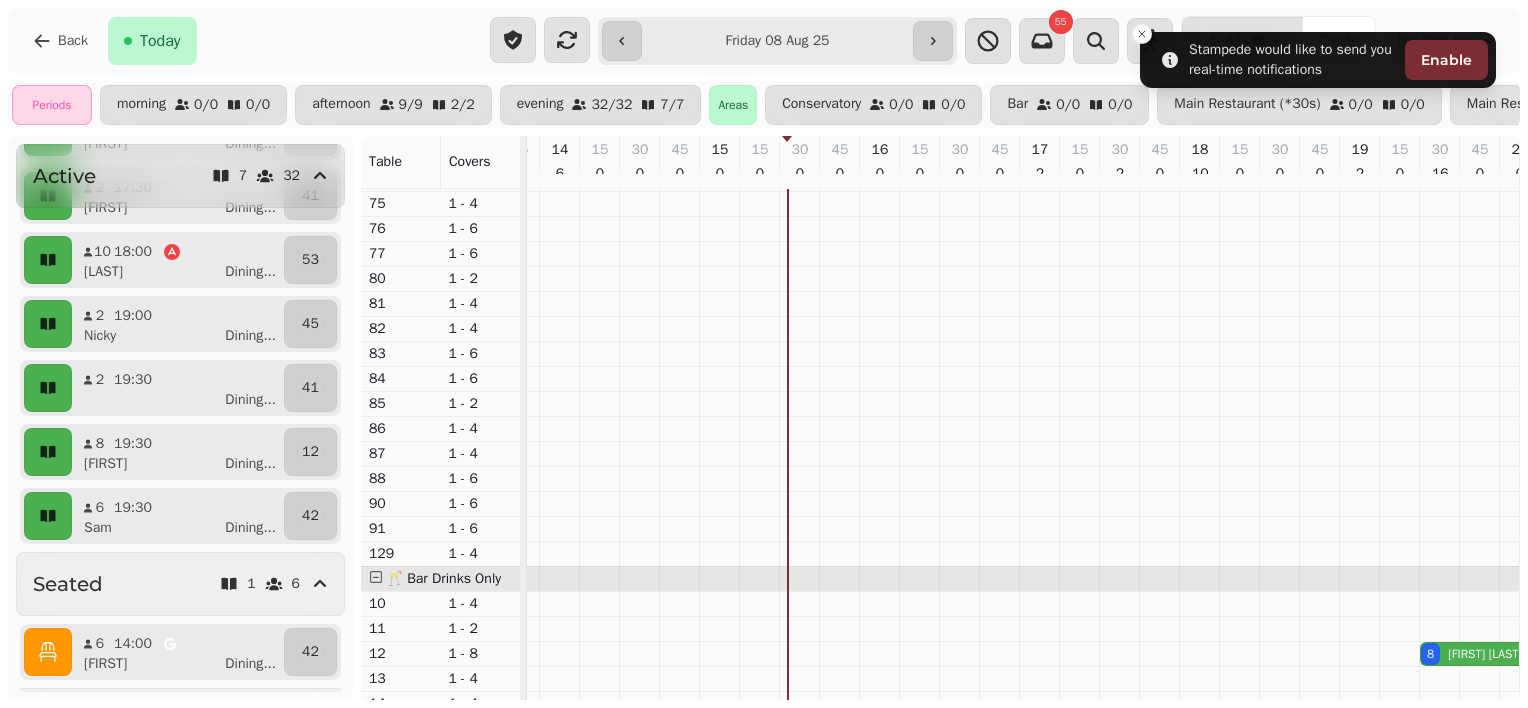 scroll, scrollTop: 1147, scrollLeft: 510, axis: both 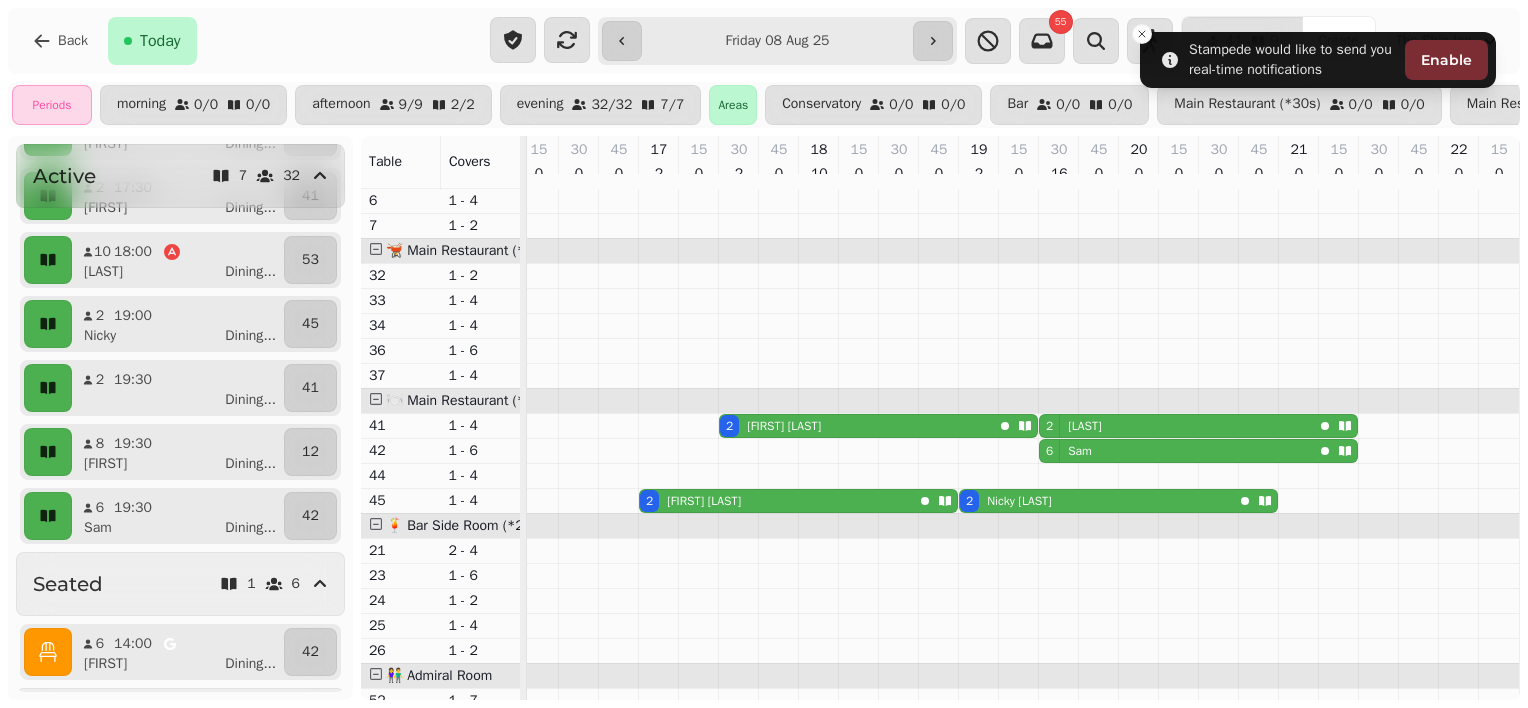 click on "**********" at bounding box center [777, 41] 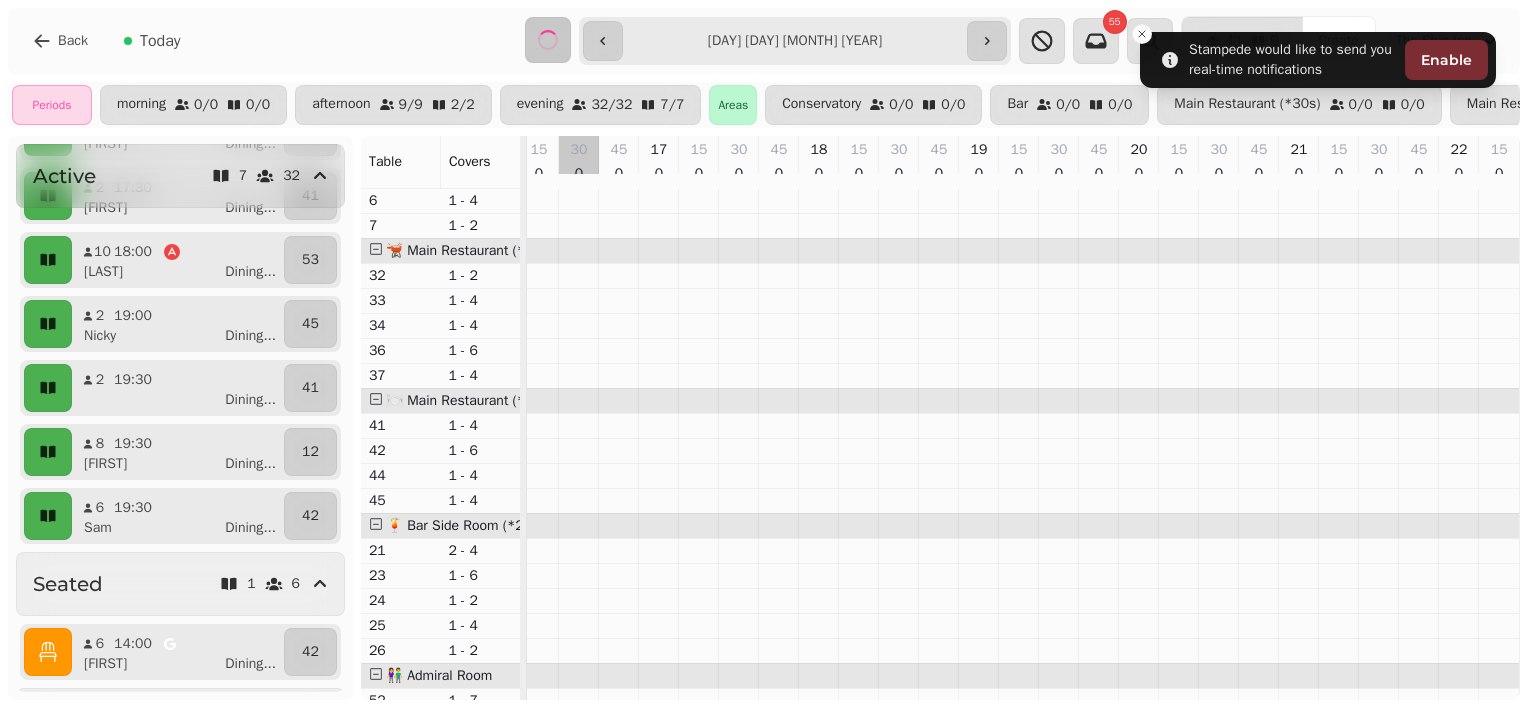 scroll, scrollTop: 0, scrollLeft: 523, axis: horizontal 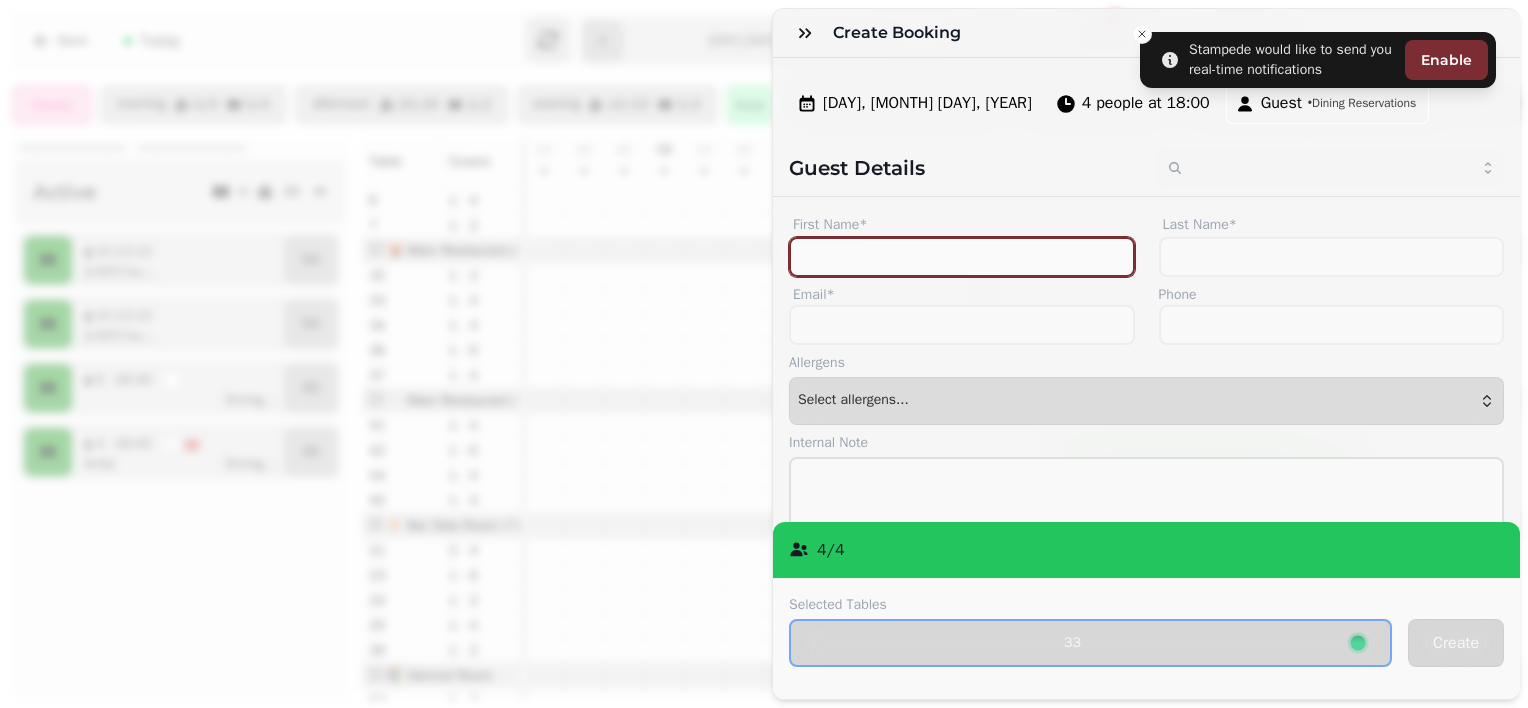 click on "First Name*" at bounding box center [962, 257] 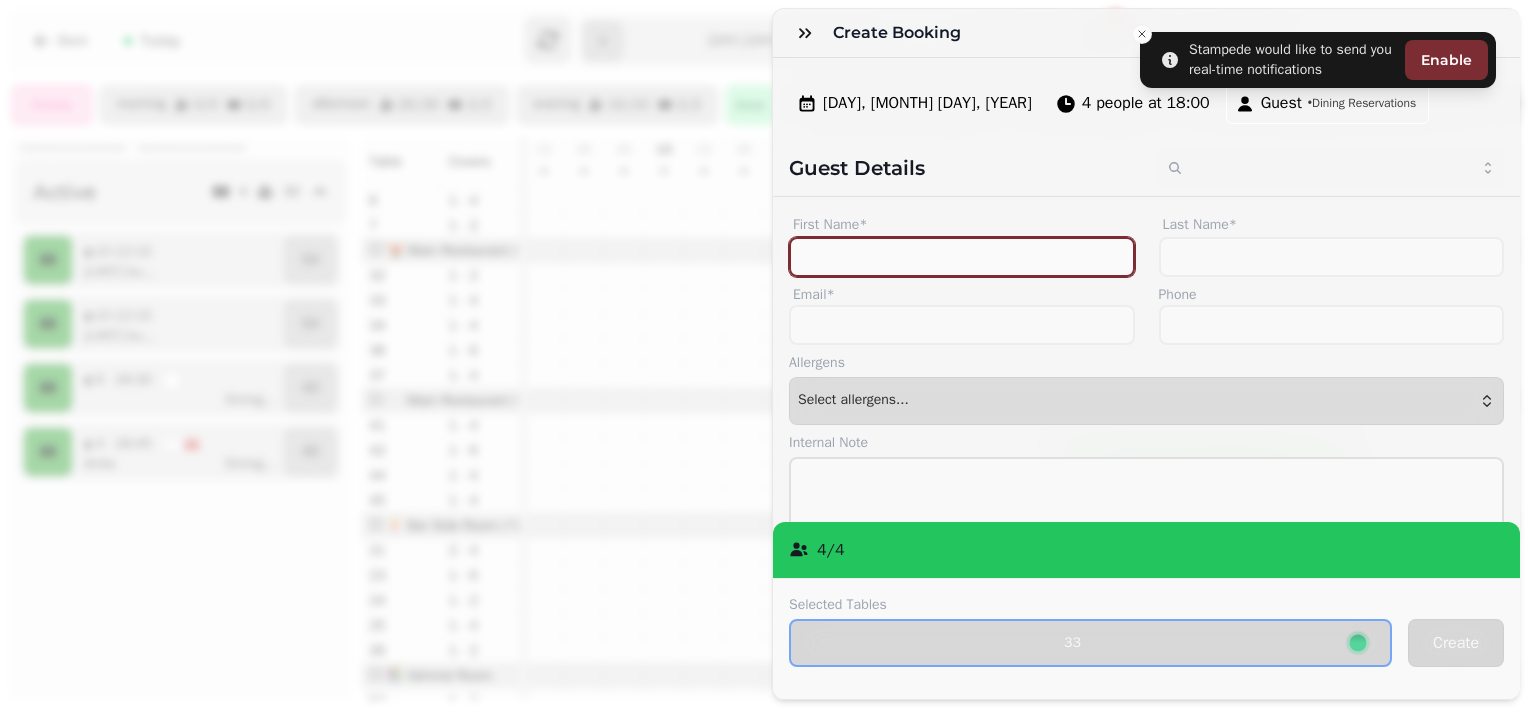 click on "First Name*" at bounding box center [962, 257] 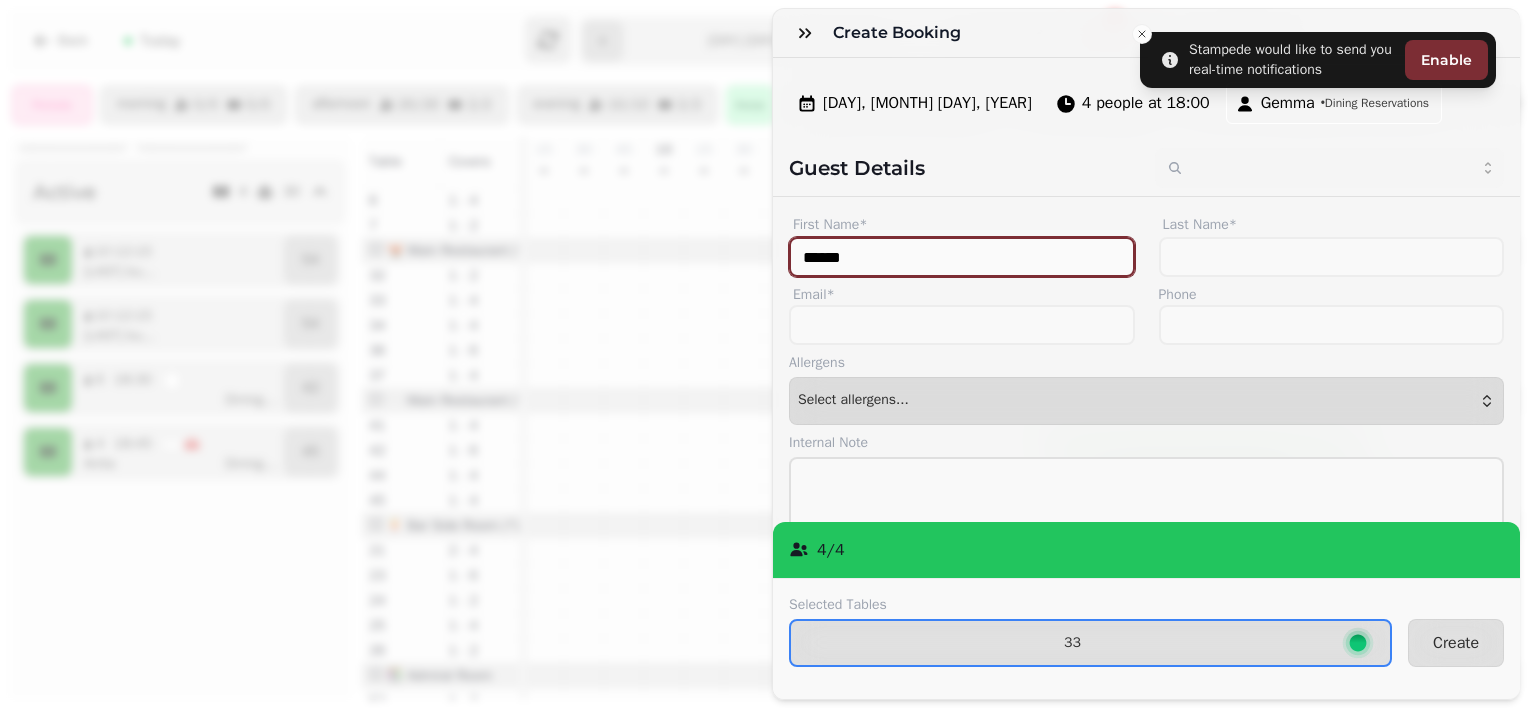 type on "*****" 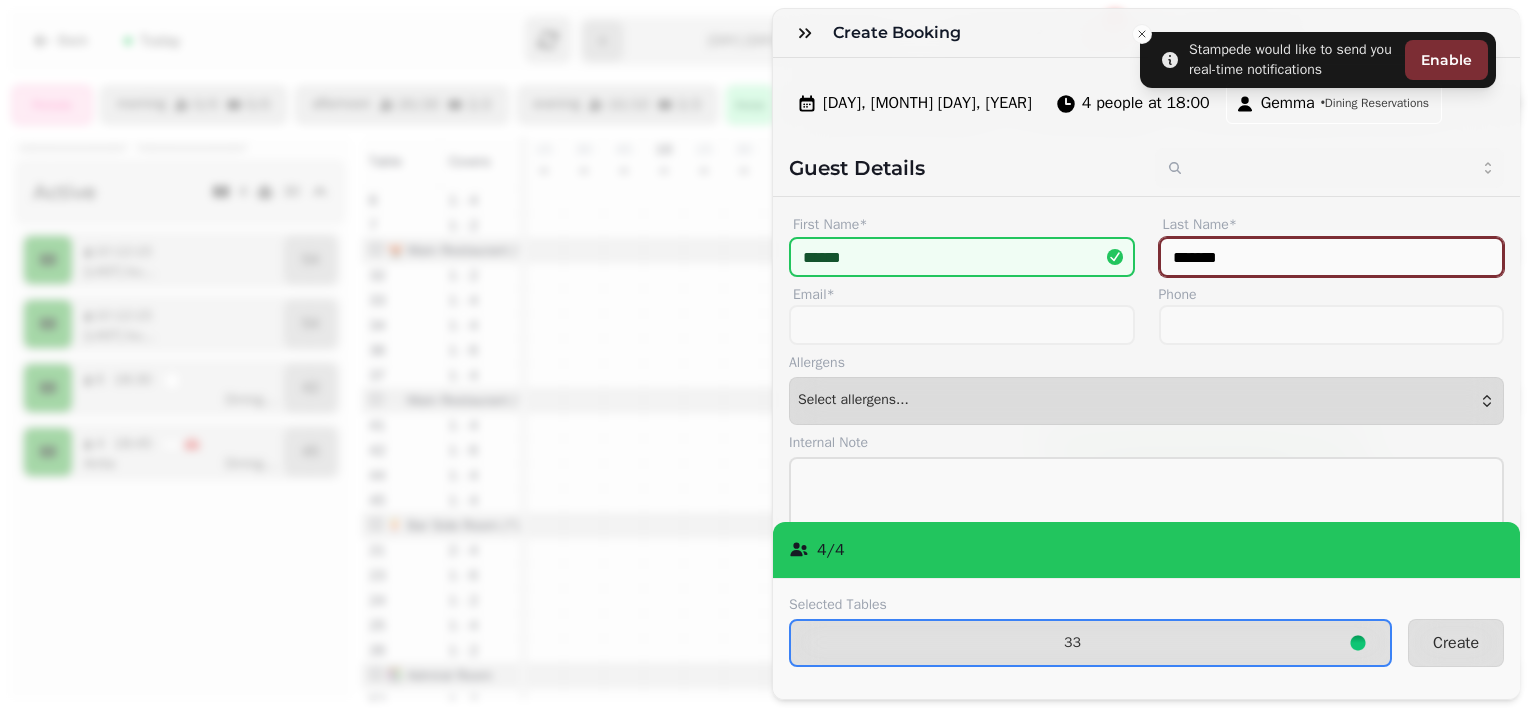 type on "*******" 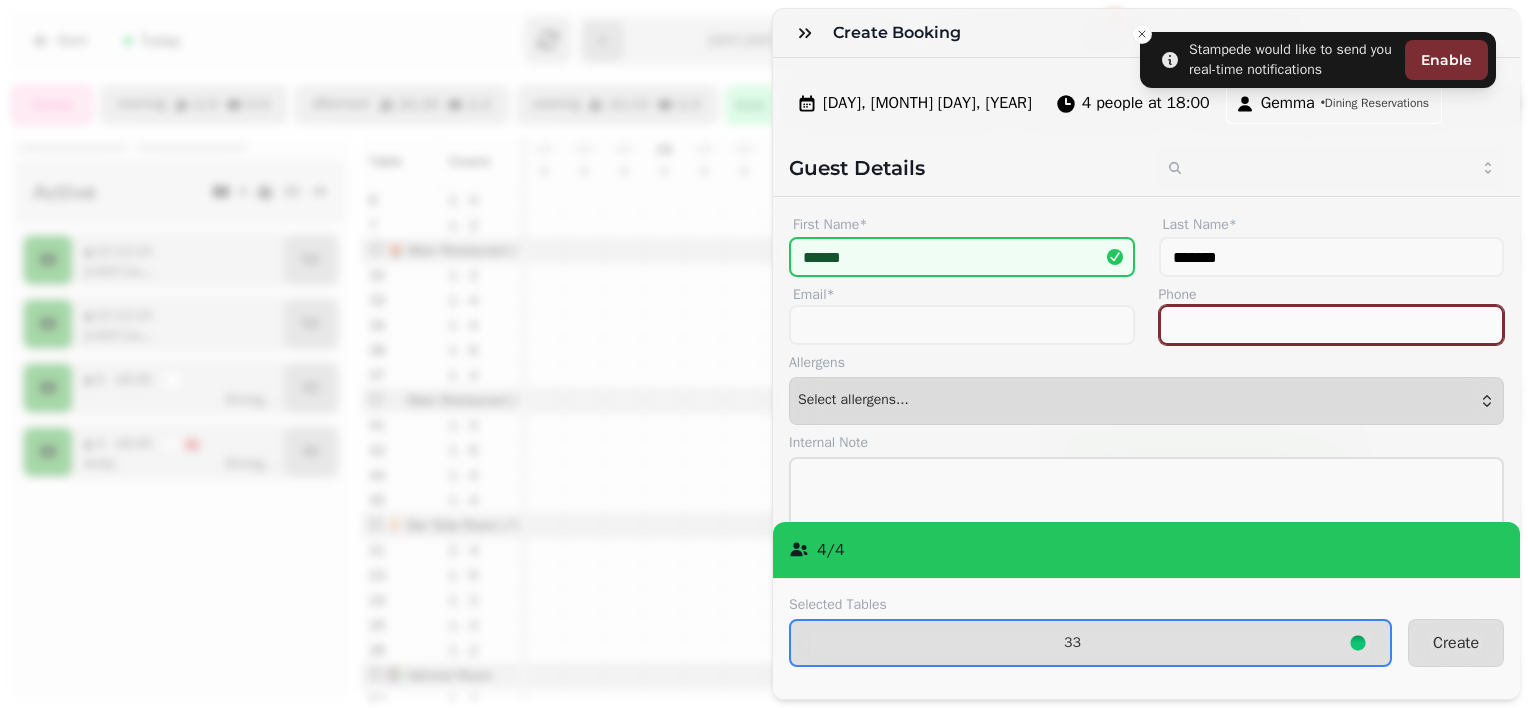click on "Phone" at bounding box center (1332, 325) 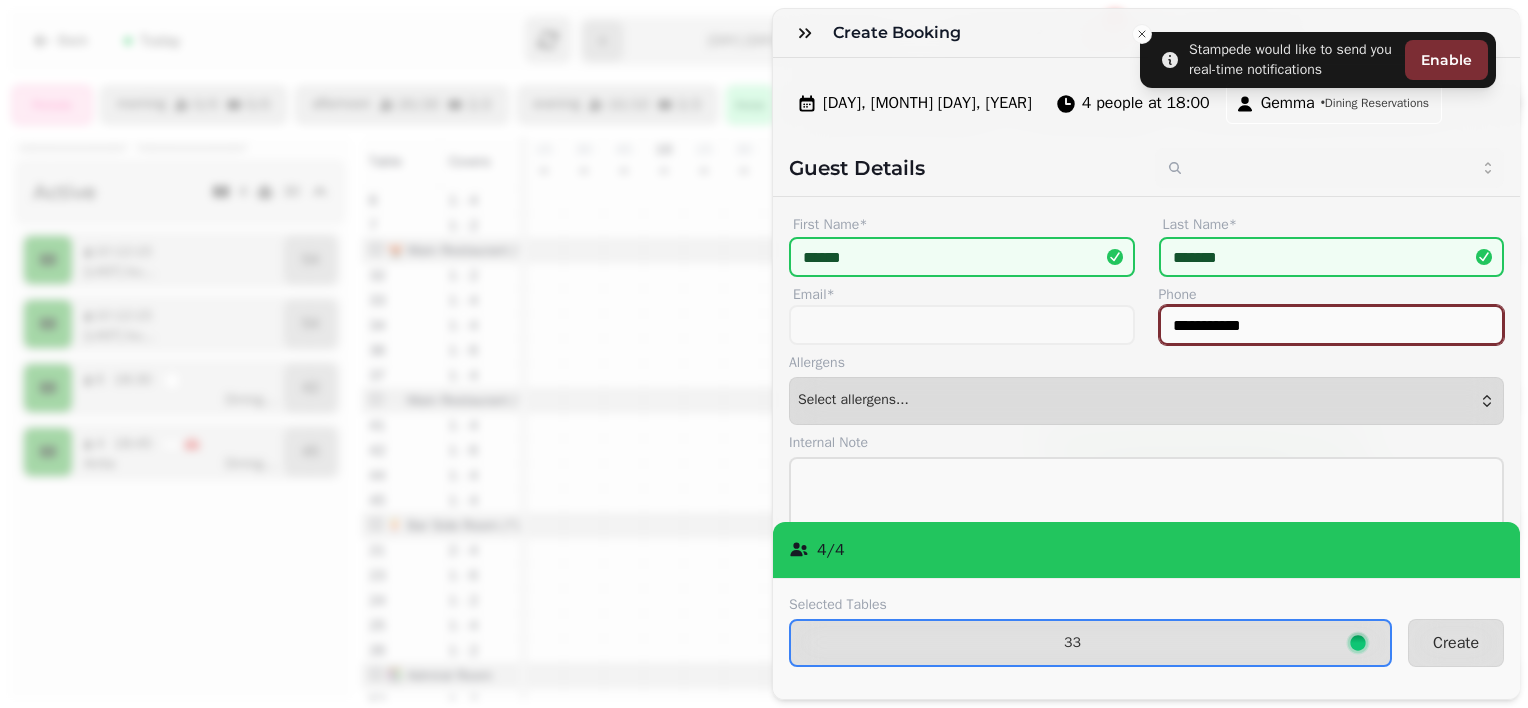 type on "**********" 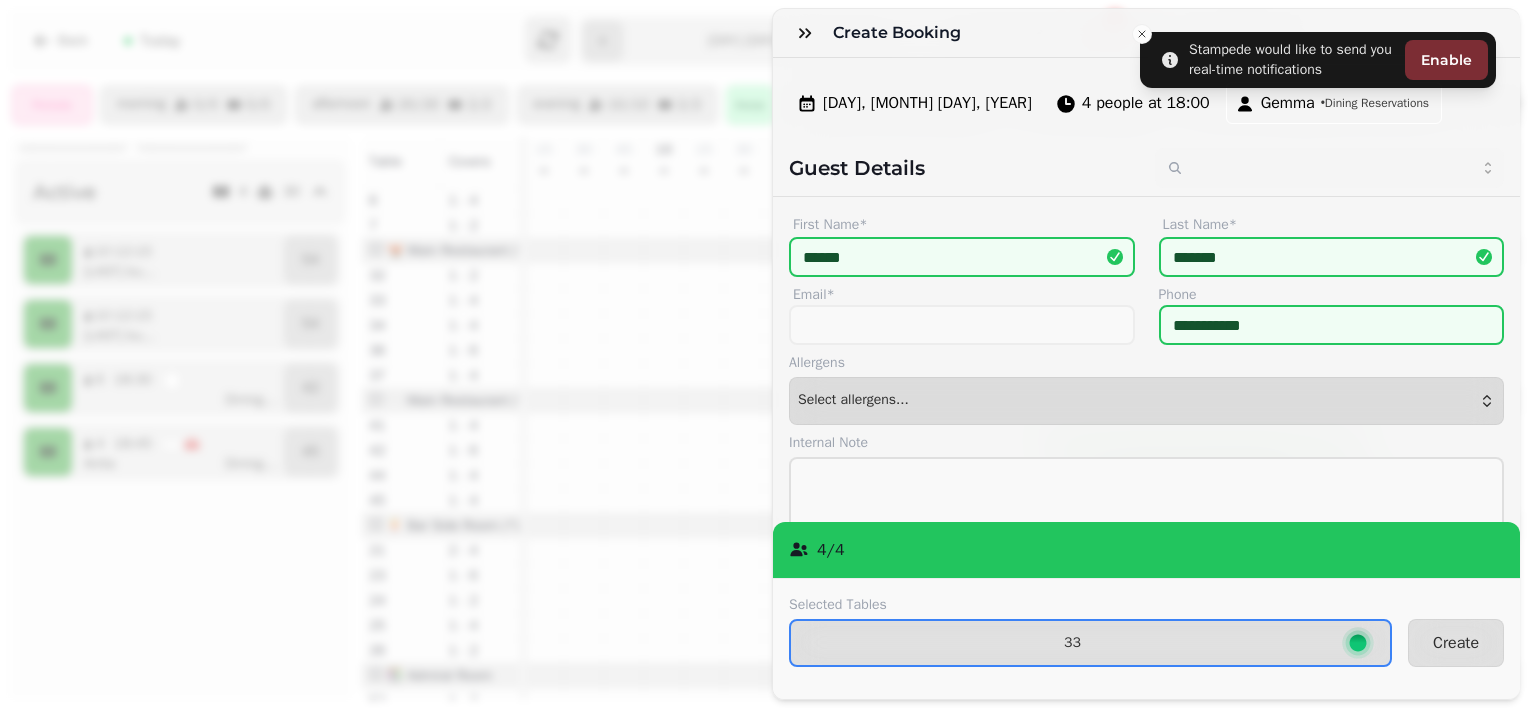 click on "Allergens" at bounding box center (1146, 363) 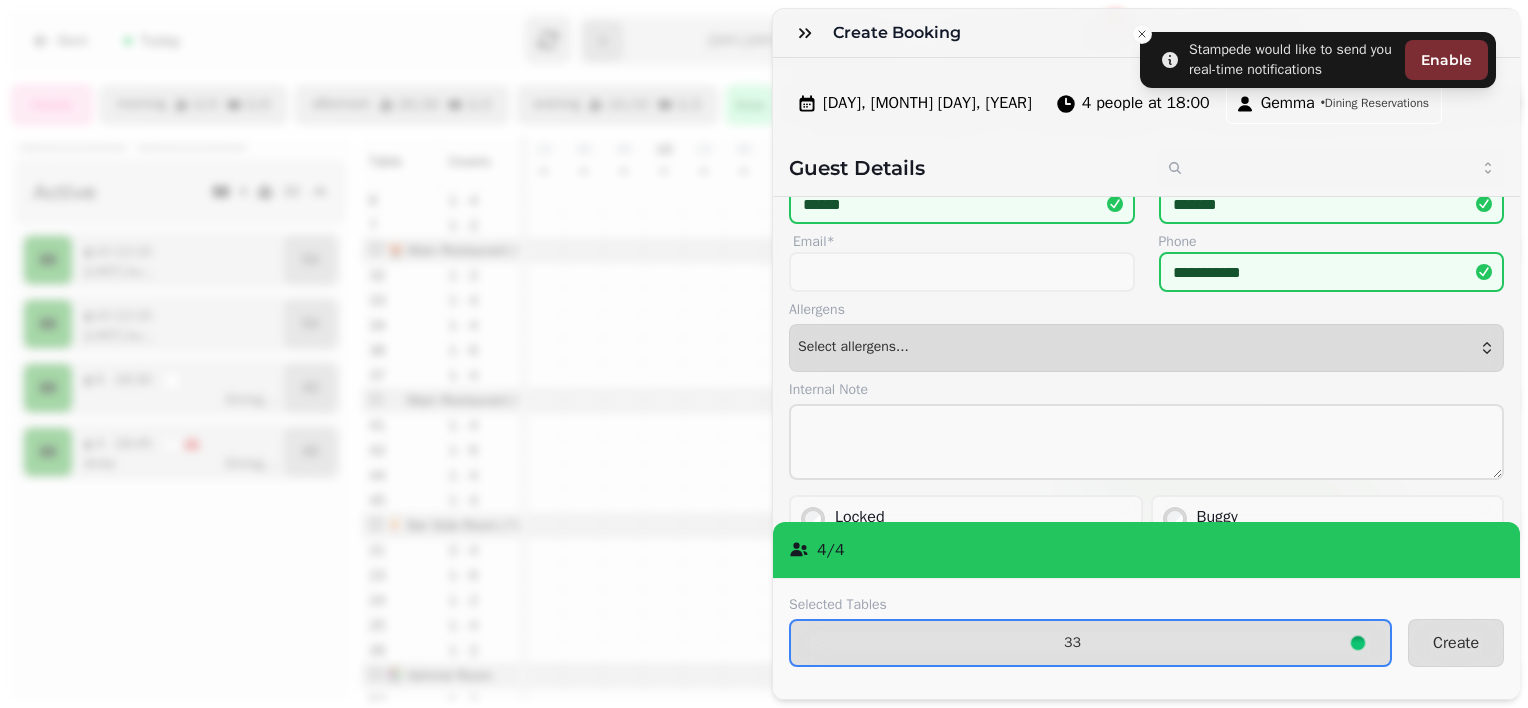 scroll, scrollTop: 0, scrollLeft: 0, axis: both 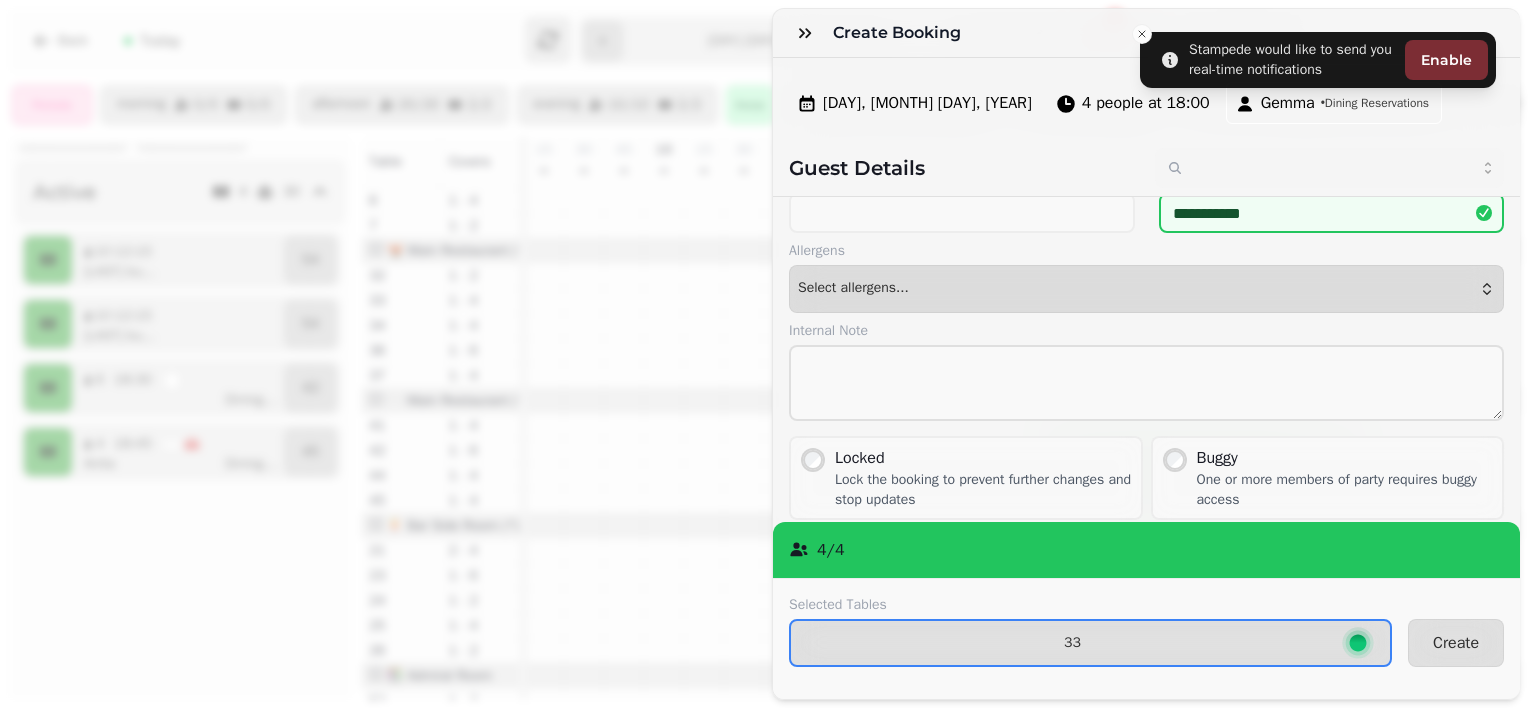 click at bounding box center (1146, 386) 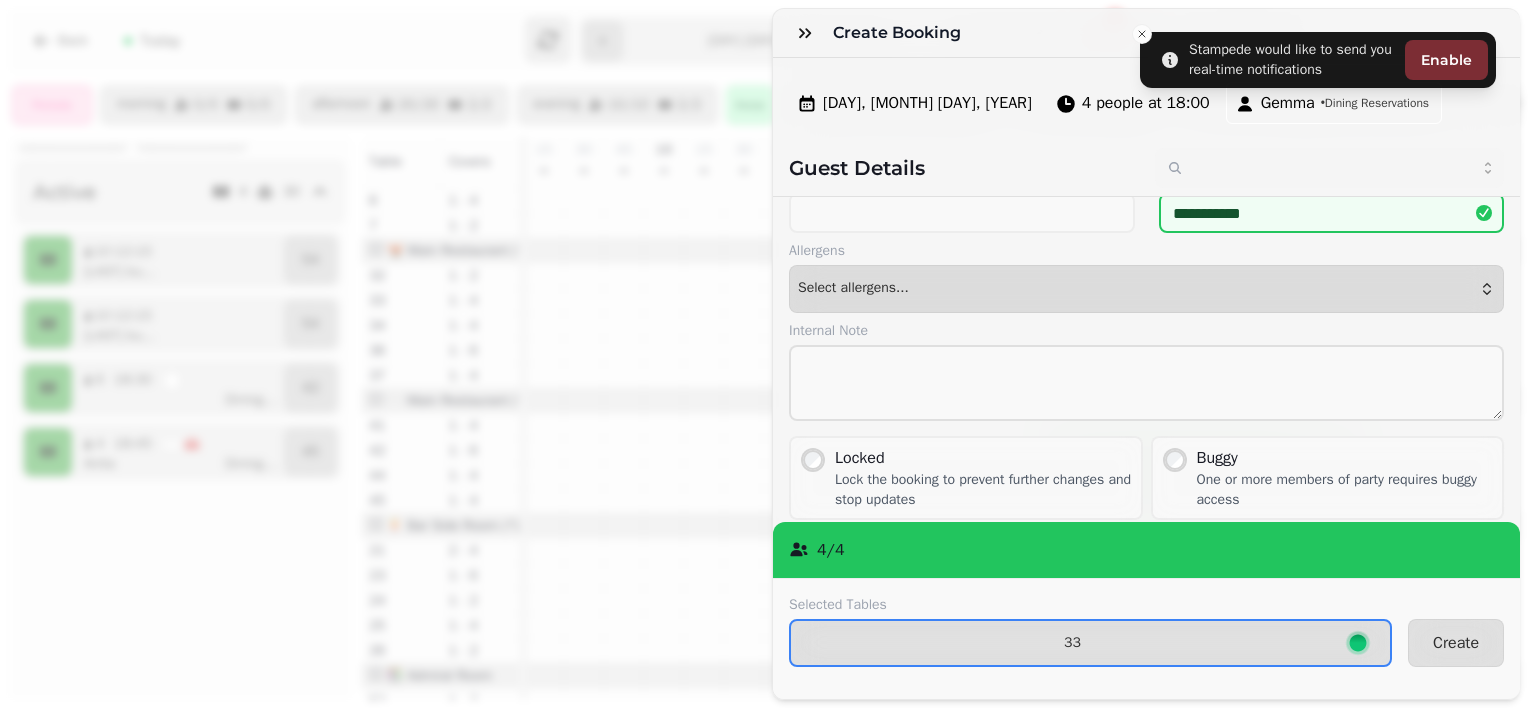 click at bounding box center [1146, 383] 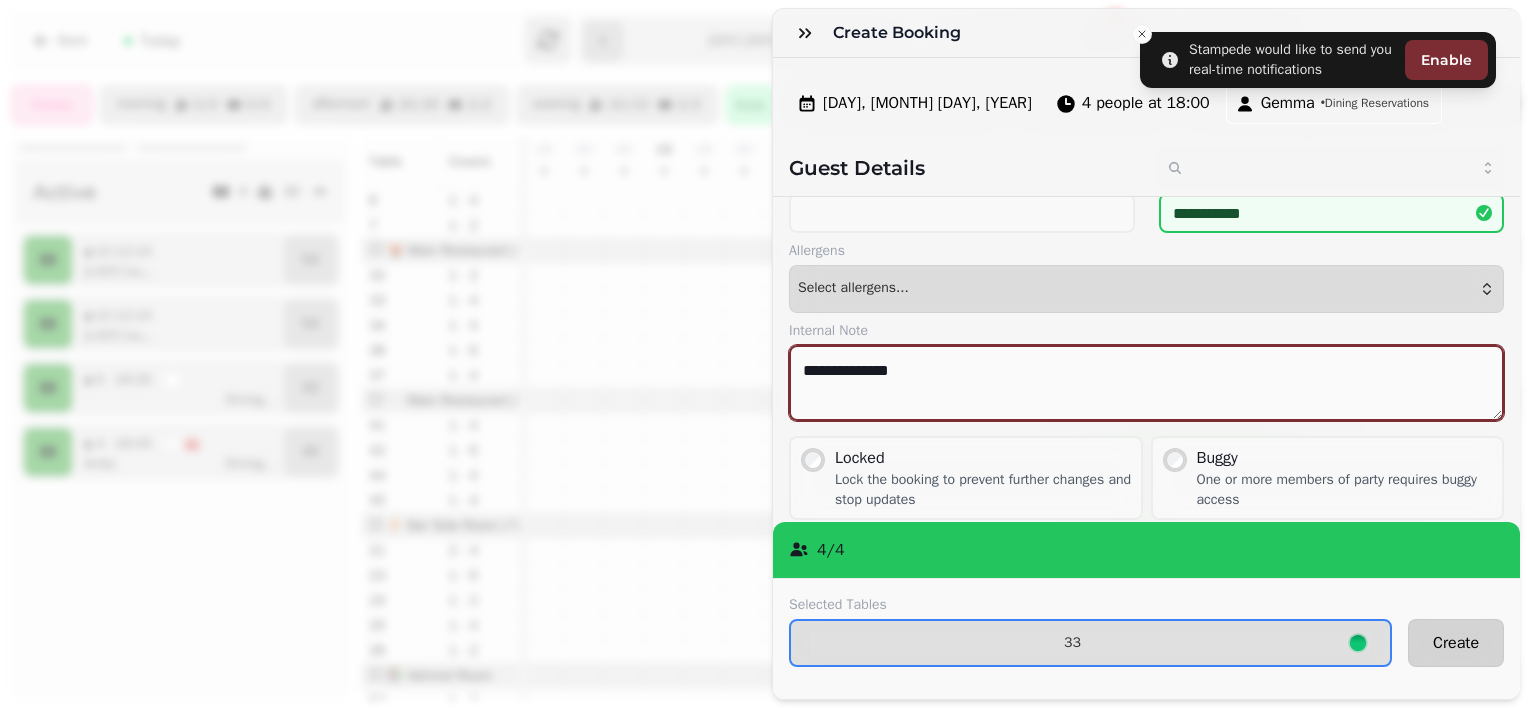 type on "**********" 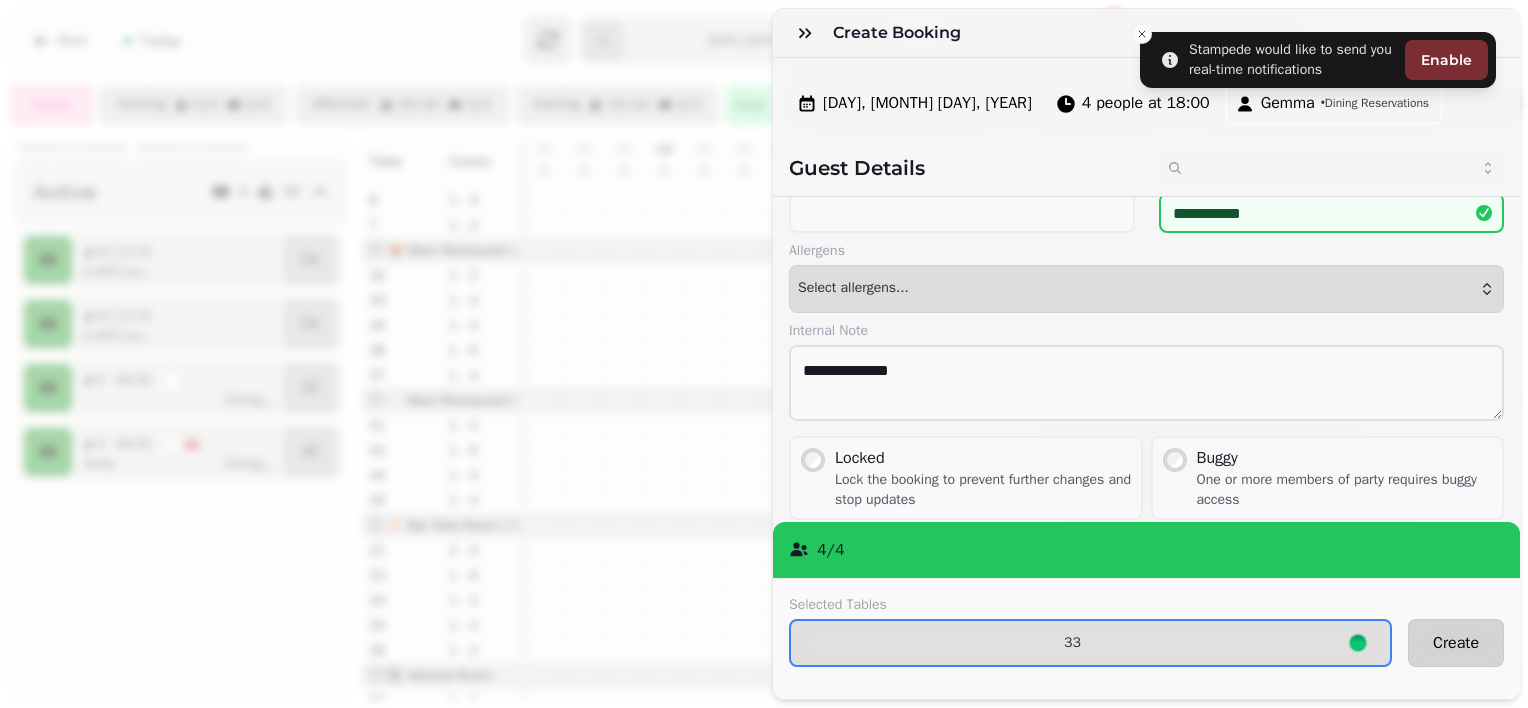 click on "Create" at bounding box center [1456, 643] 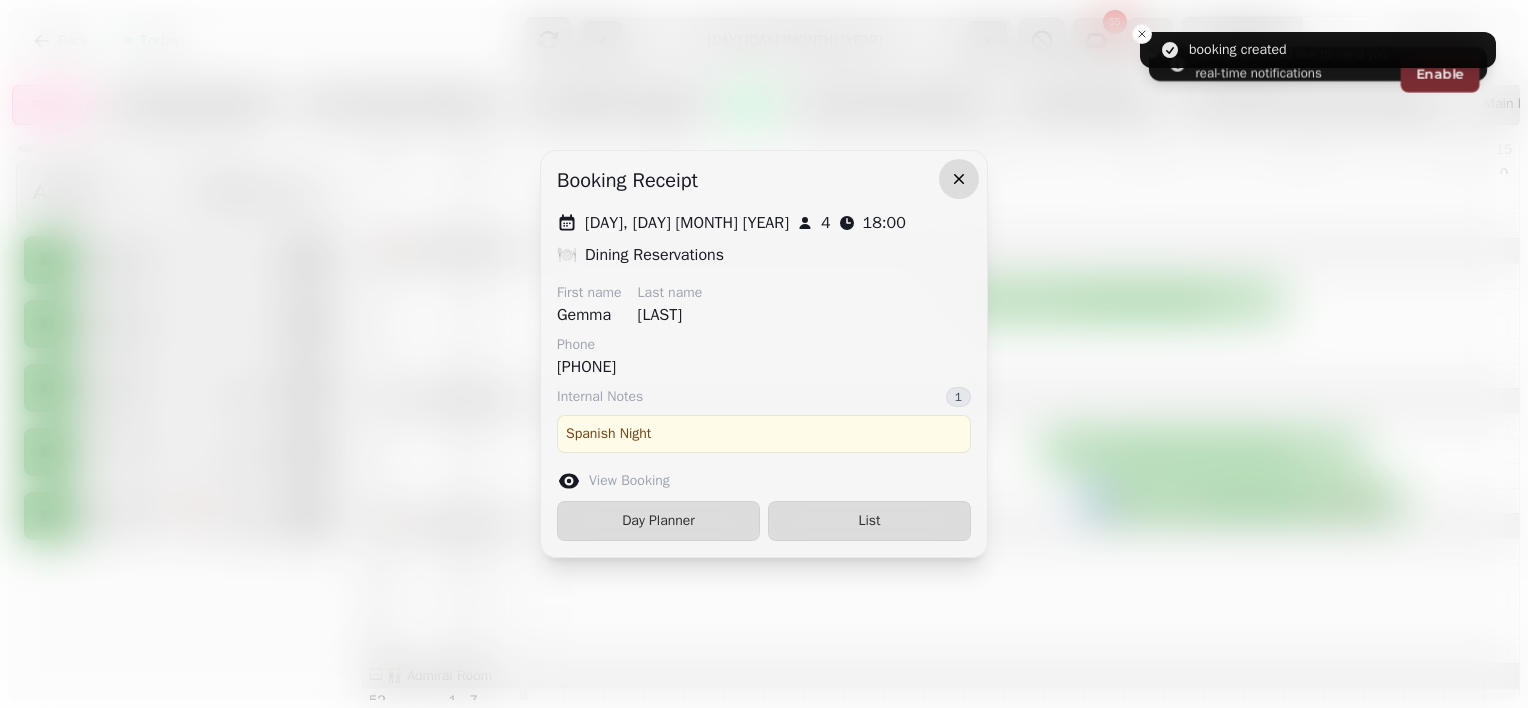 click 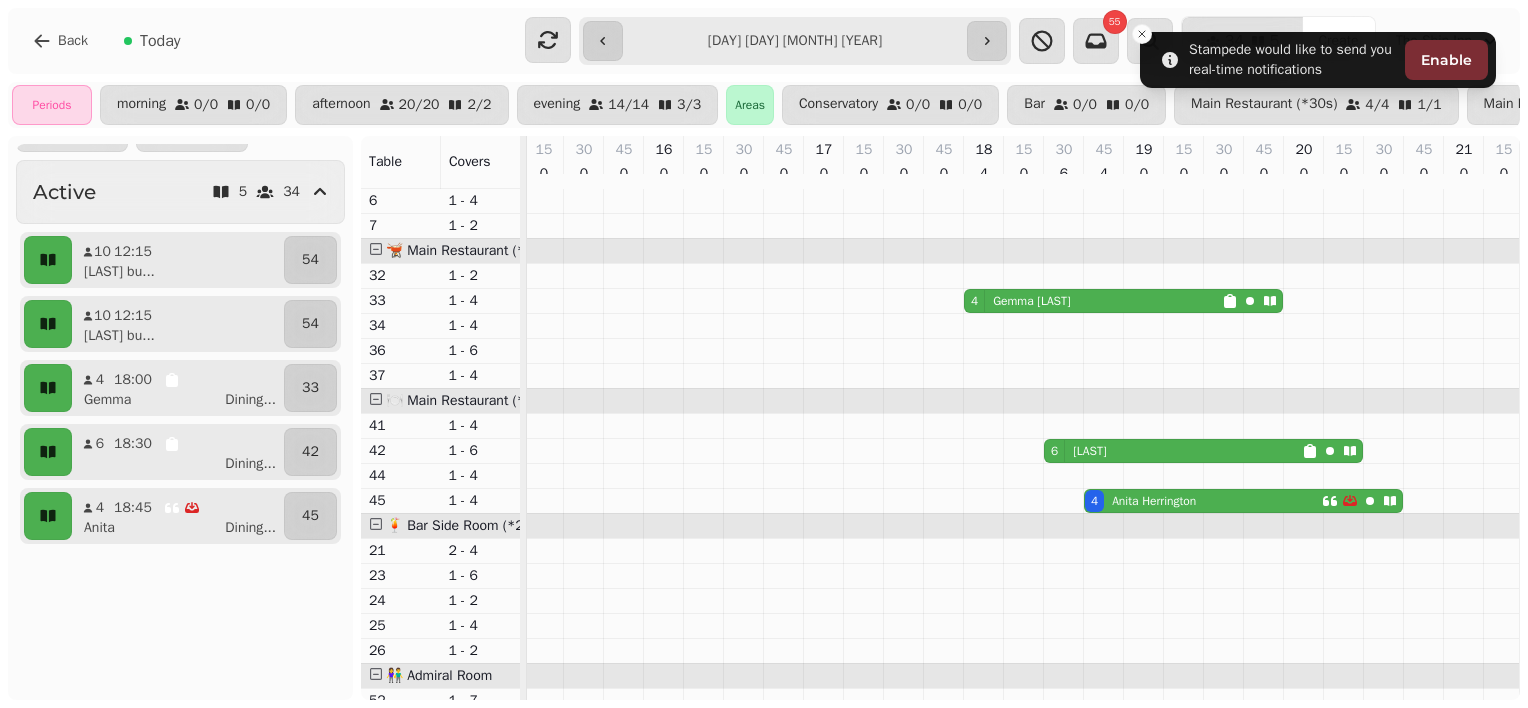 click 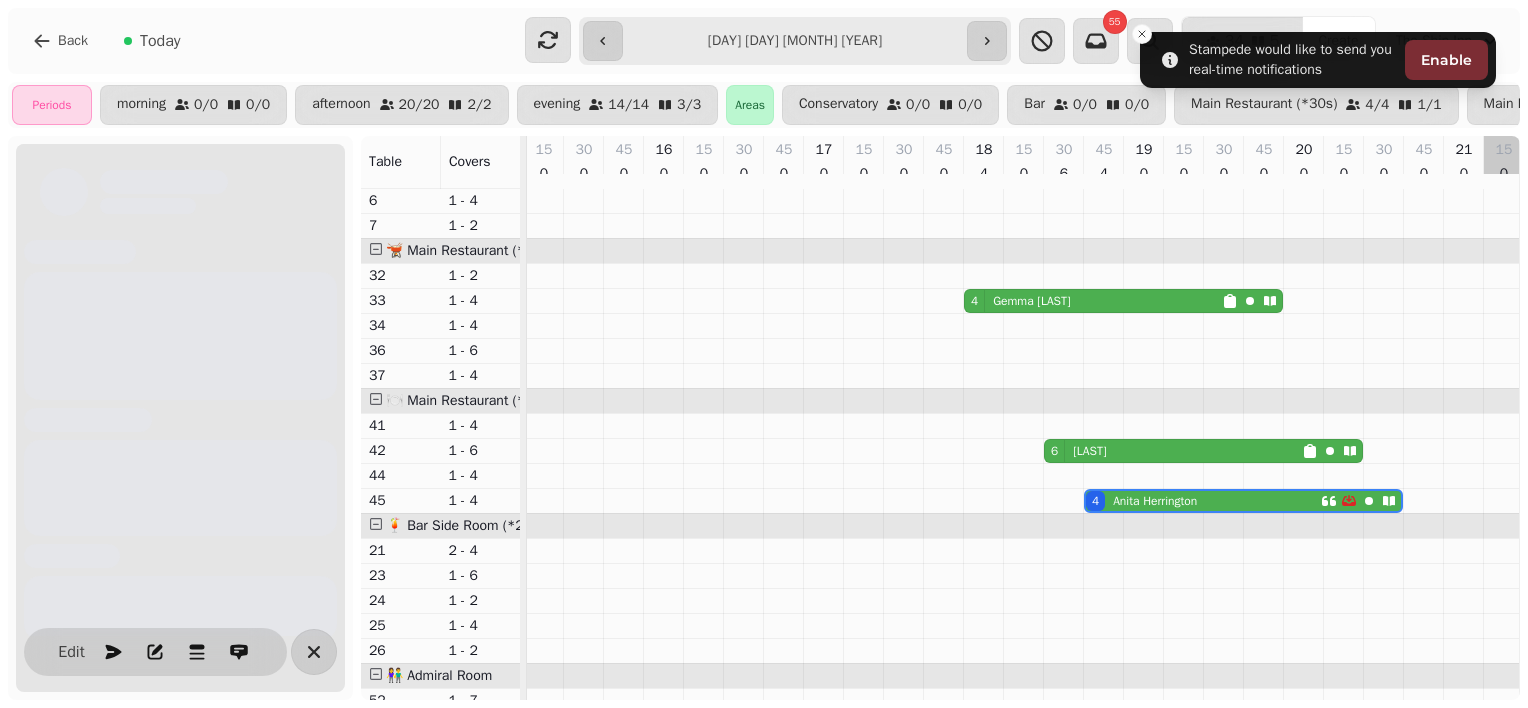 scroll, scrollTop: 0, scrollLeft: 703, axis: horizontal 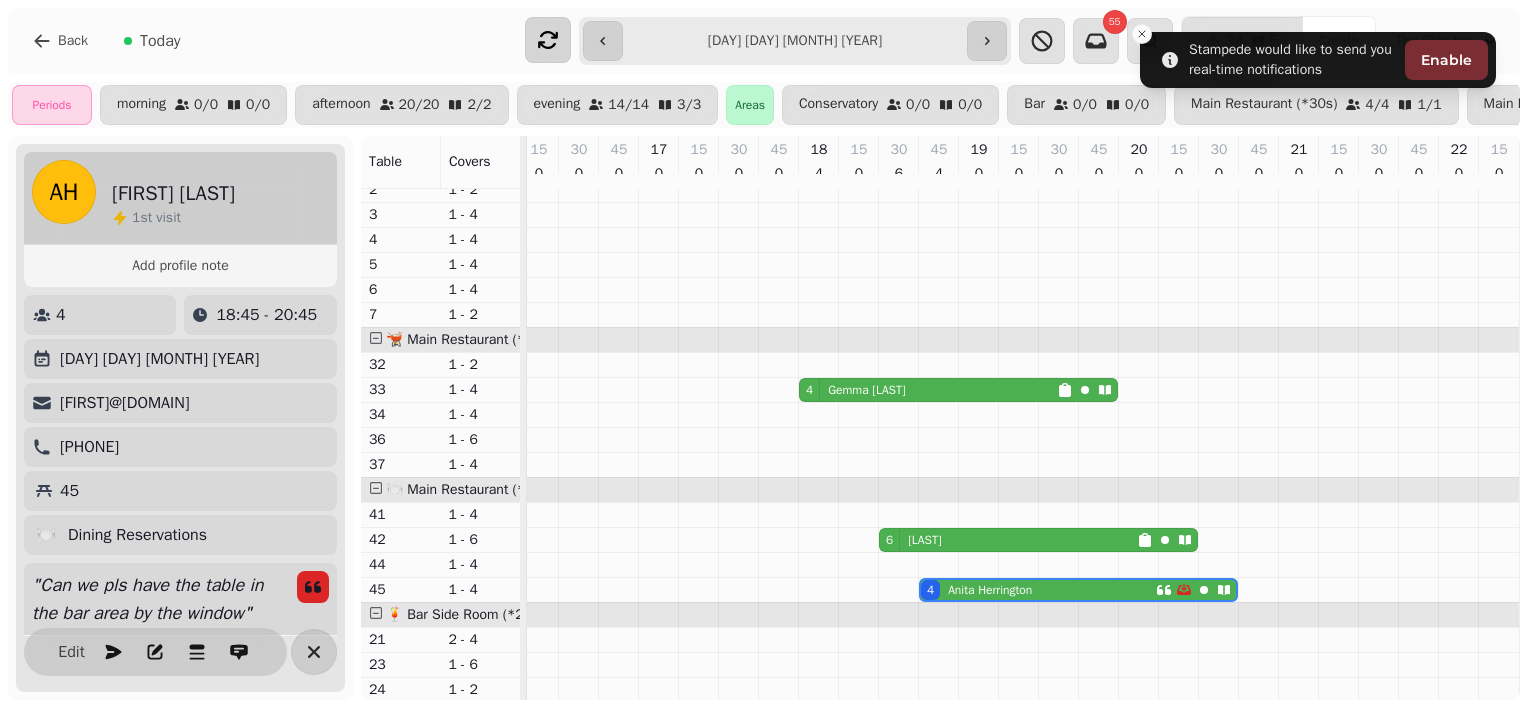 click at bounding box center [548, 40] 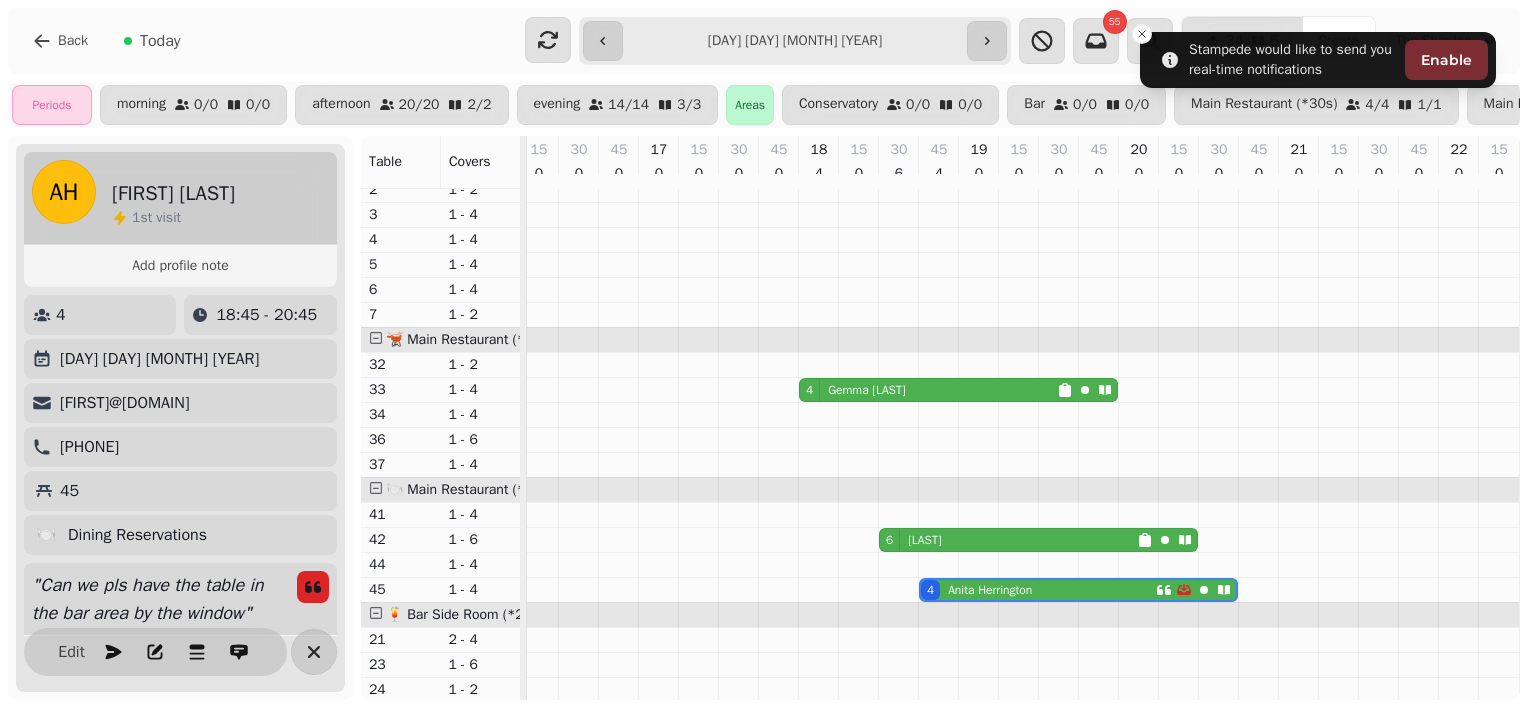 click on "**********" at bounding box center [794, 41] 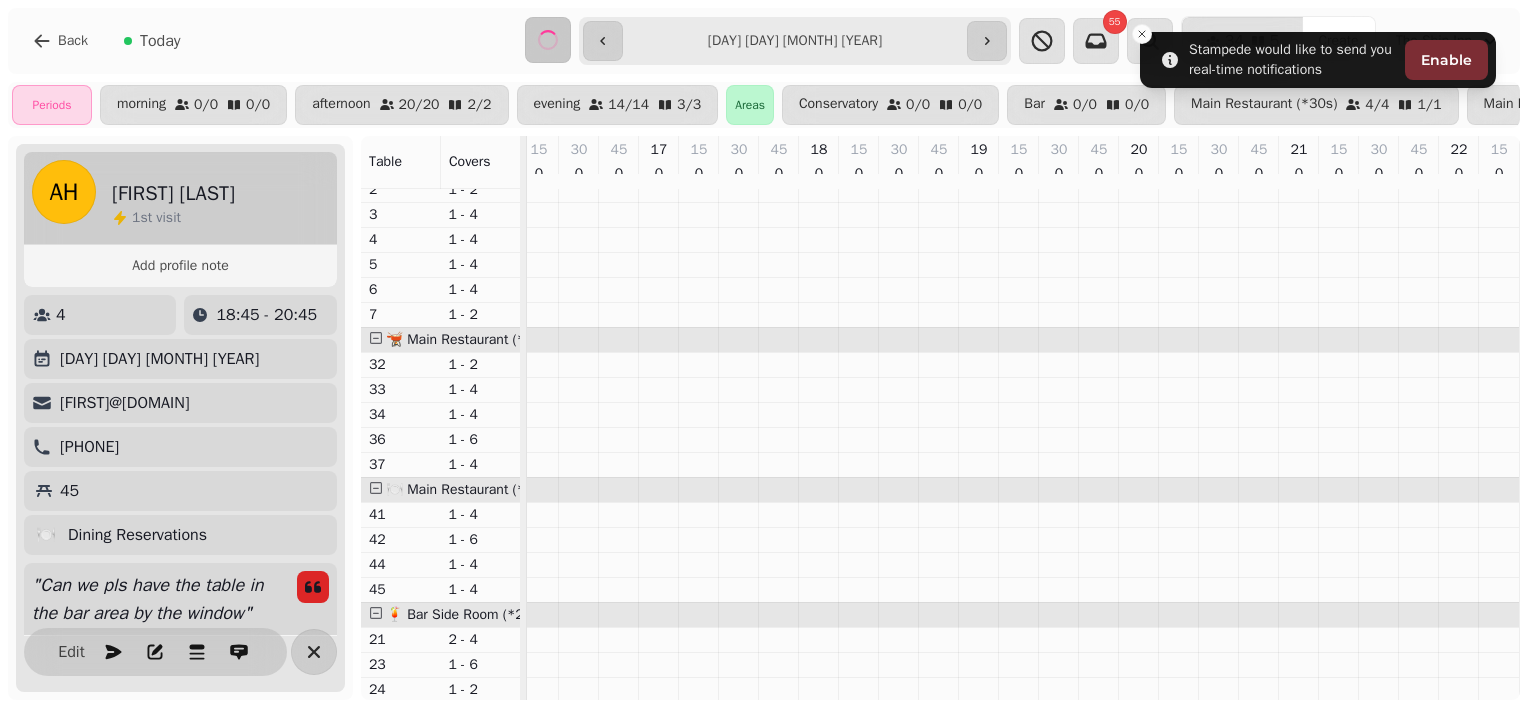 scroll, scrollTop: 0, scrollLeft: 523, axis: horizontal 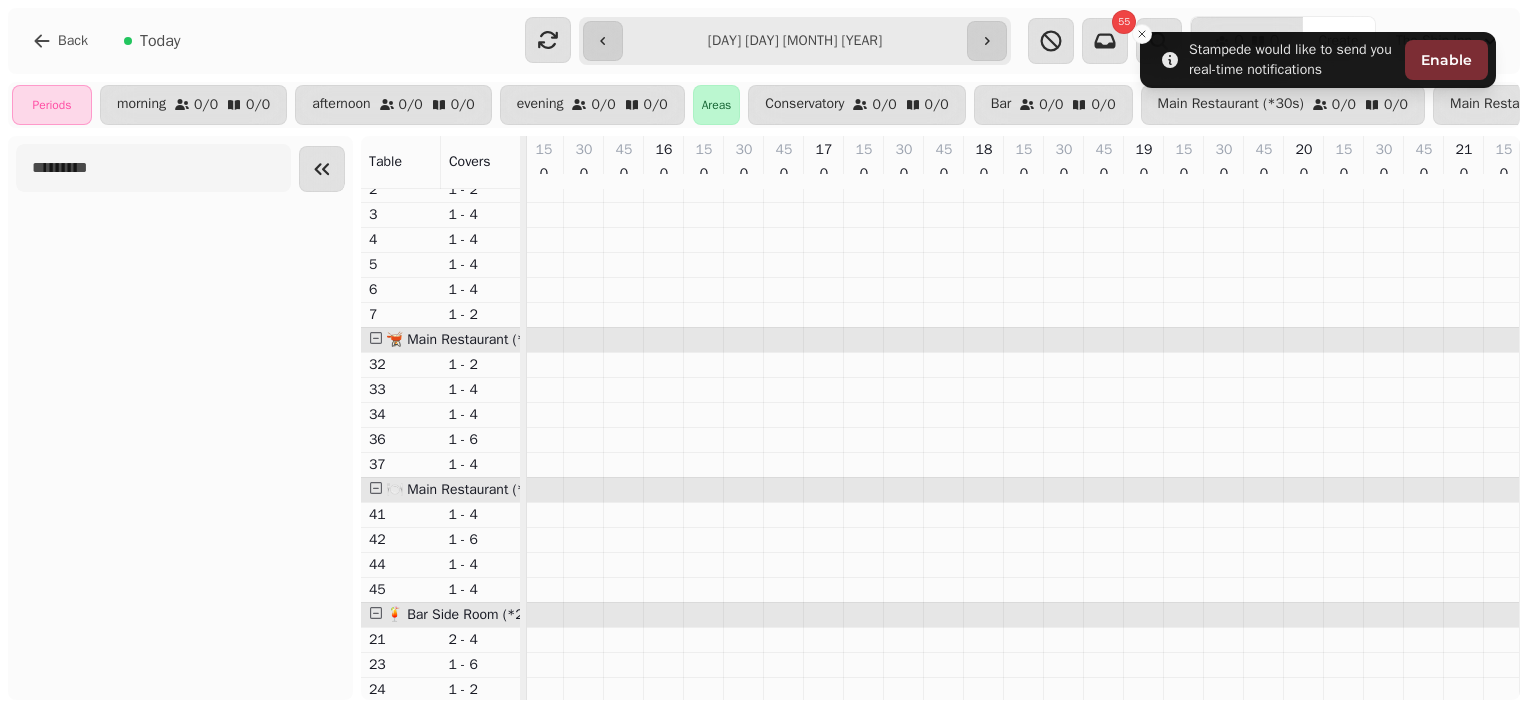 click on "Back Today" at bounding box center [262, 41] 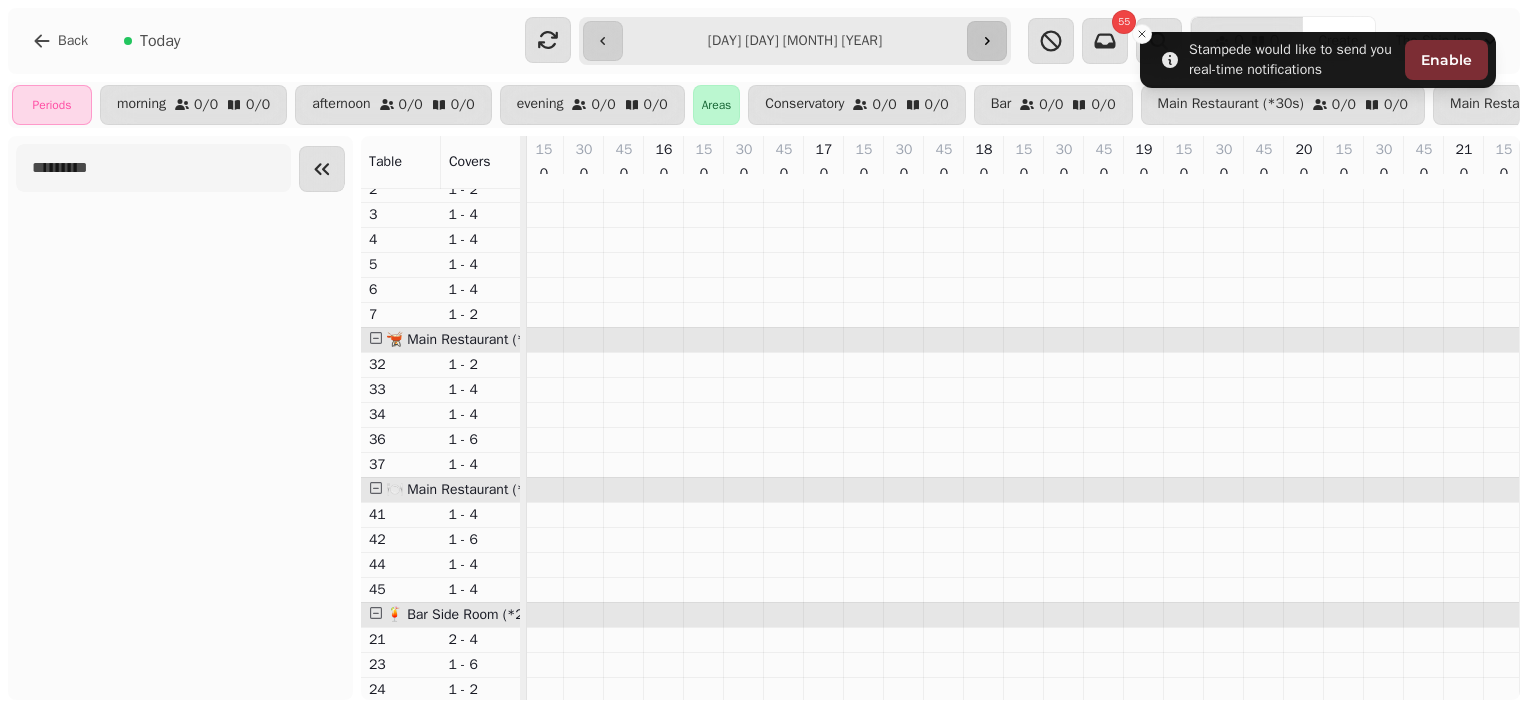 click at bounding box center [987, 41] 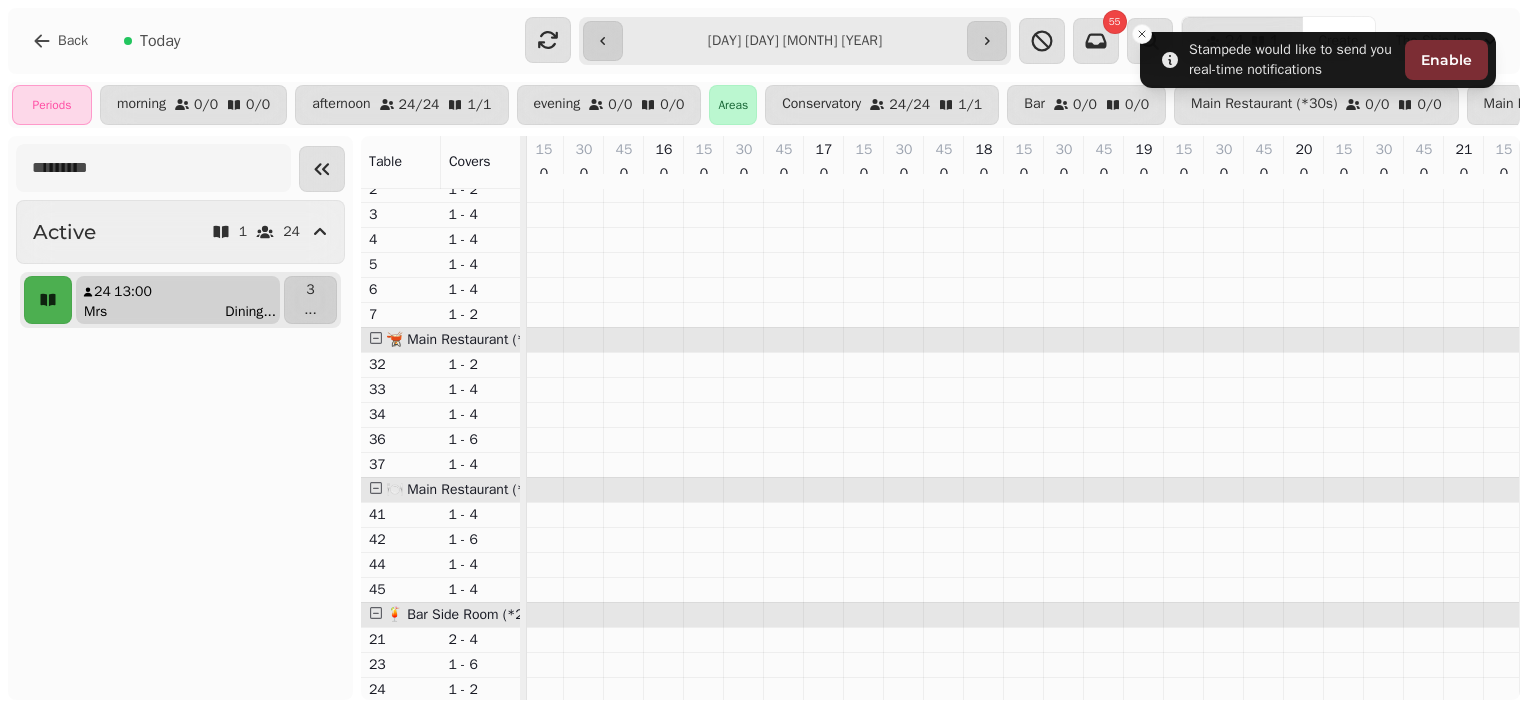 click on "Mrs Dining ..." at bounding box center [186, 312] 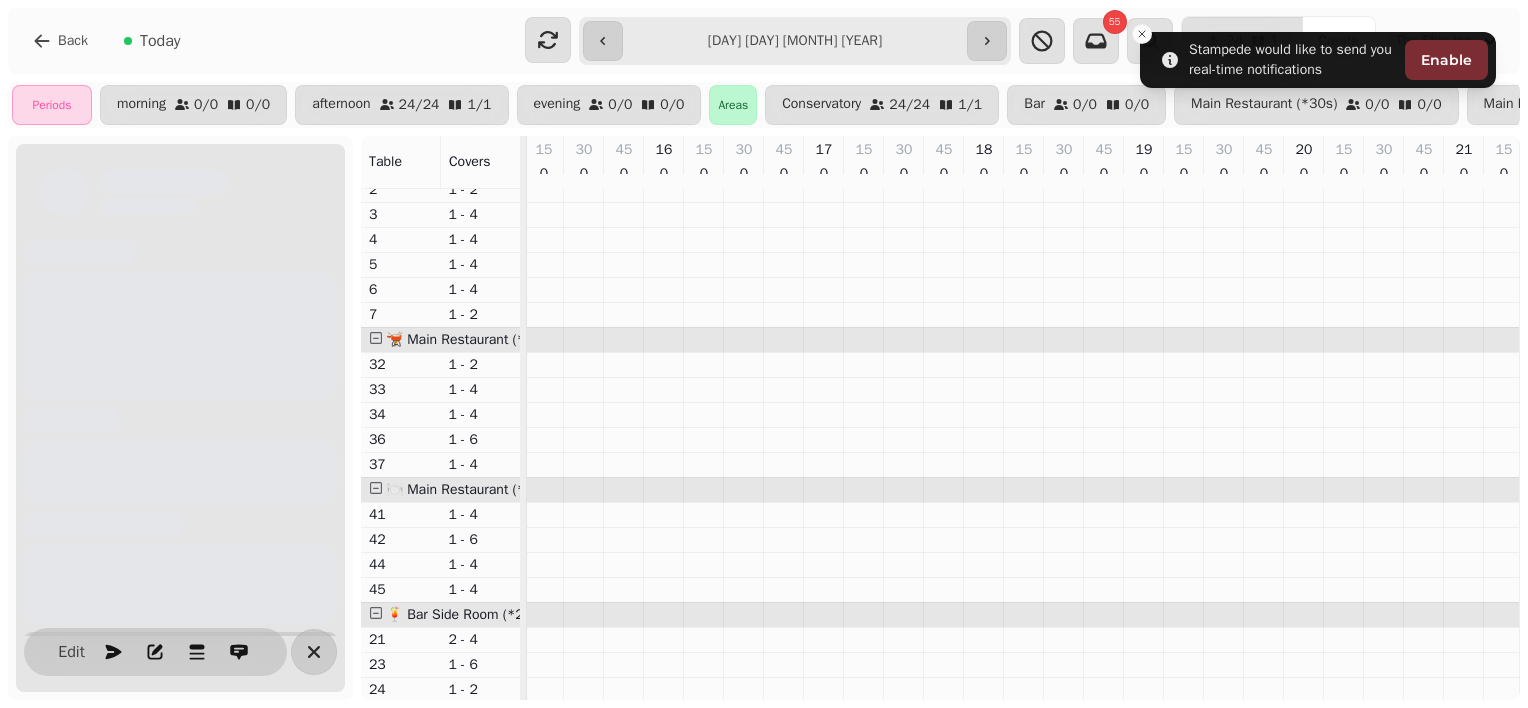 scroll, scrollTop: 0, scrollLeft: 627, axis: horizontal 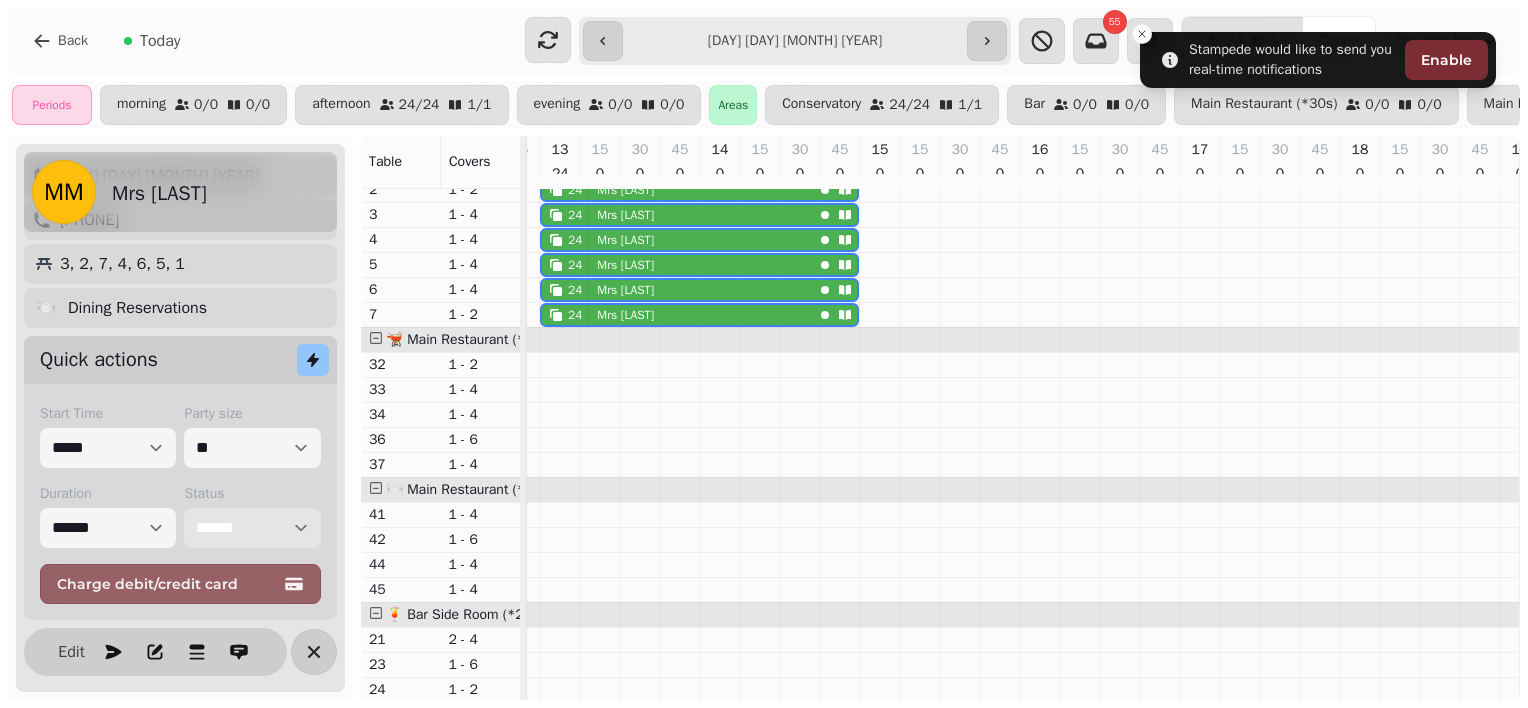 click on "**********" at bounding box center (252, 528) 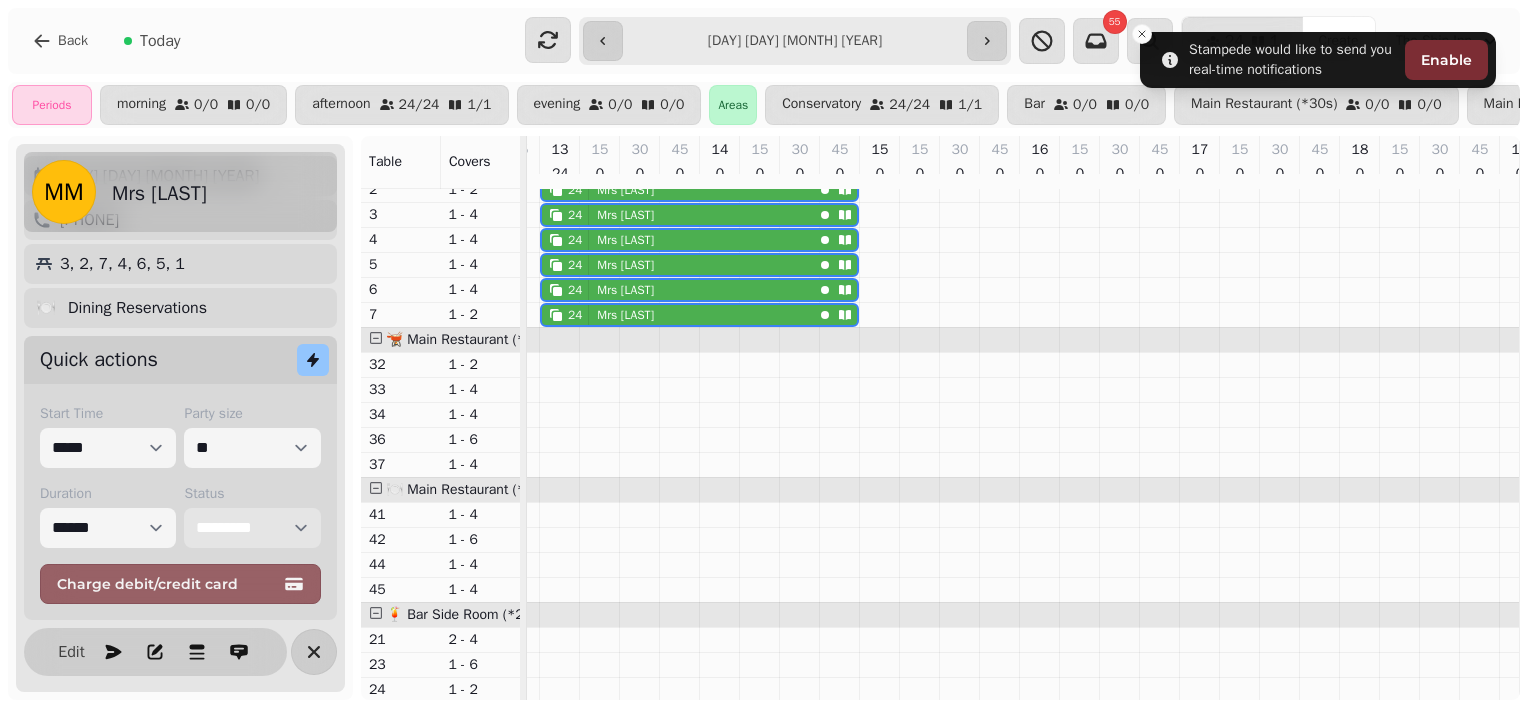 click on "**********" at bounding box center [252, 528] 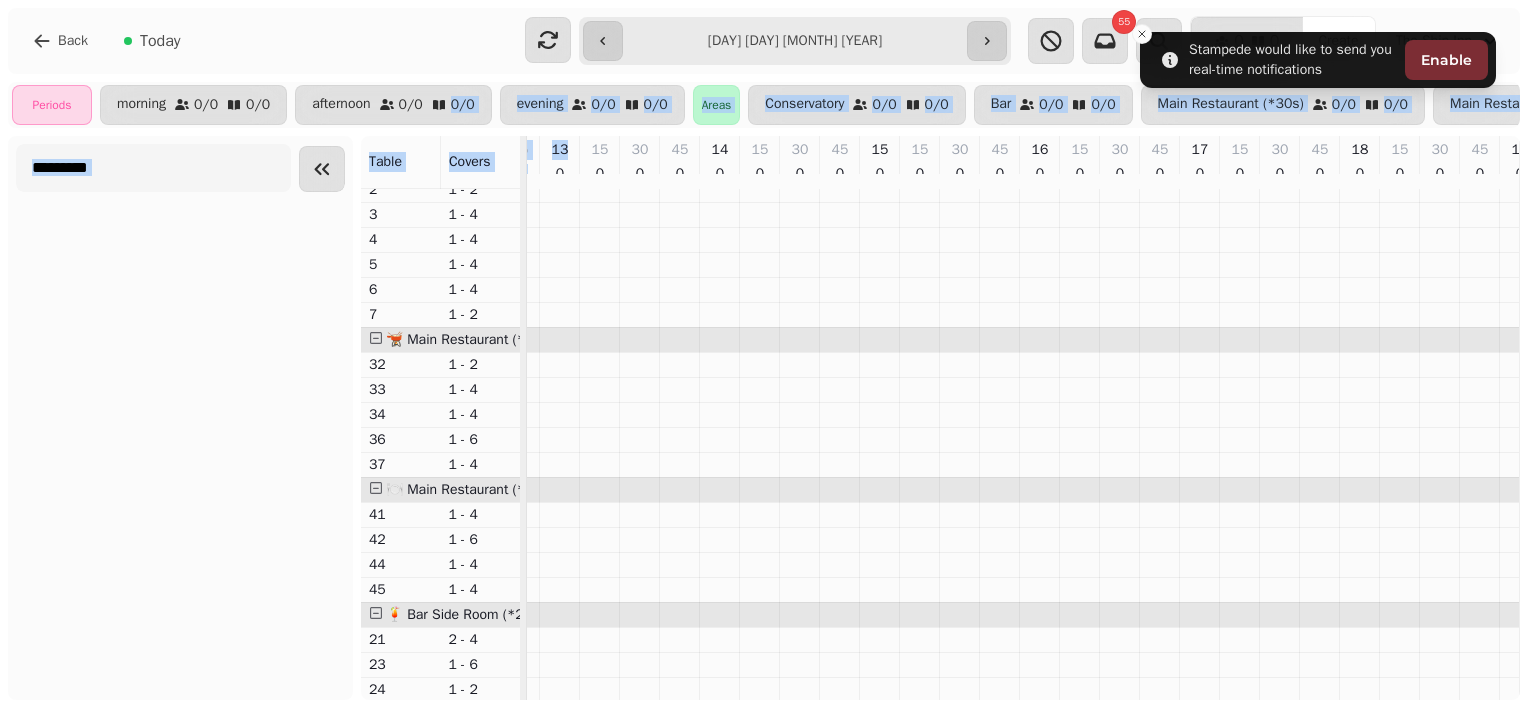 click on "**********" at bounding box center (764, 354) 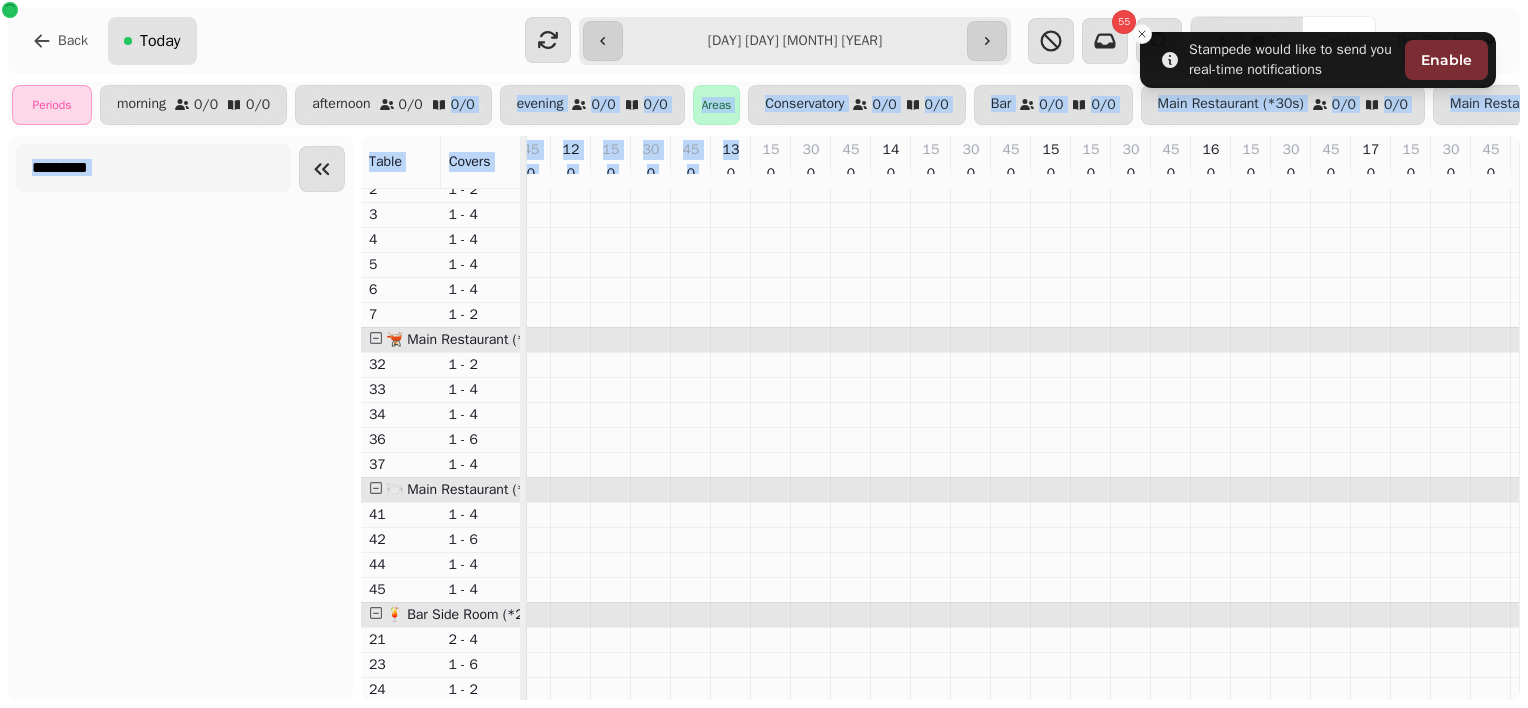 click on "Today" at bounding box center (160, 41) 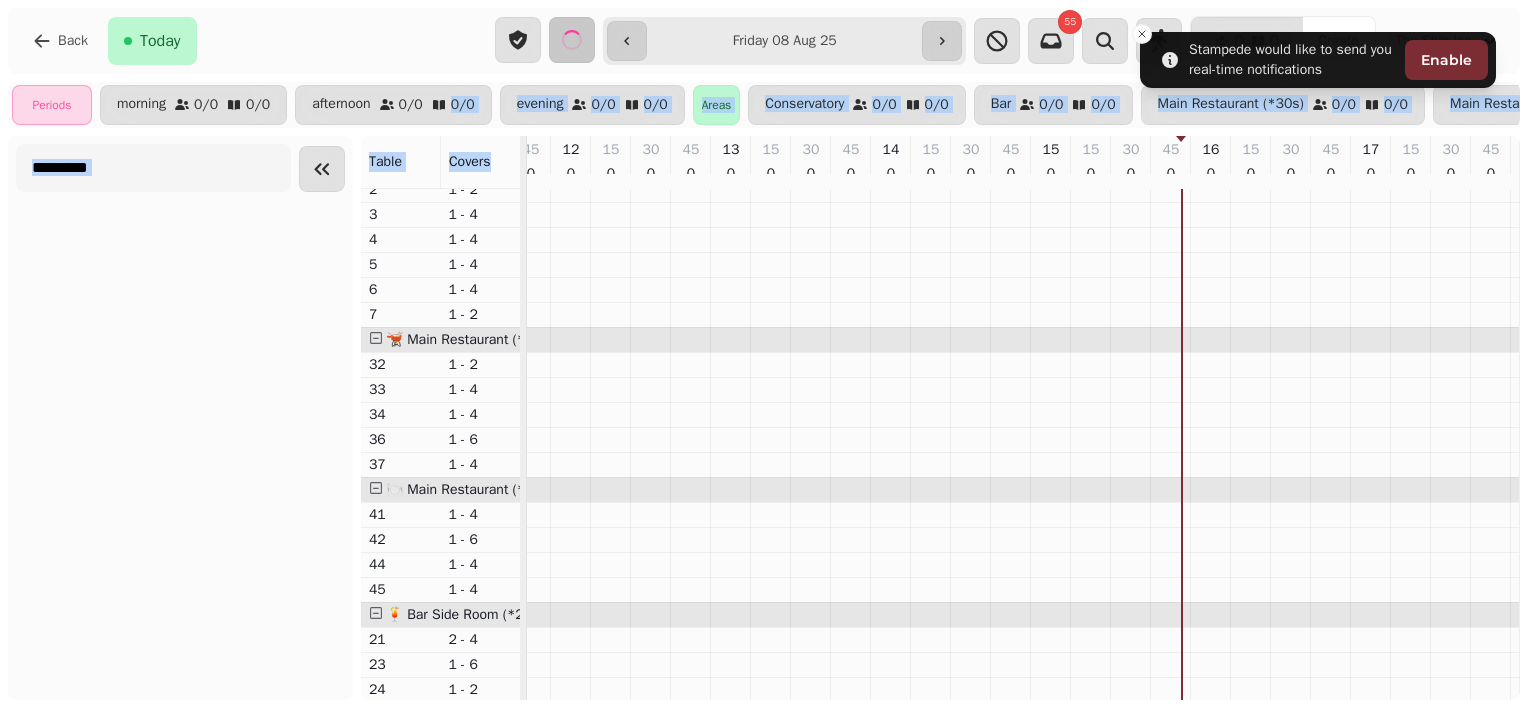 scroll, scrollTop: 0, scrollLeft: 1003, axis: horizontal 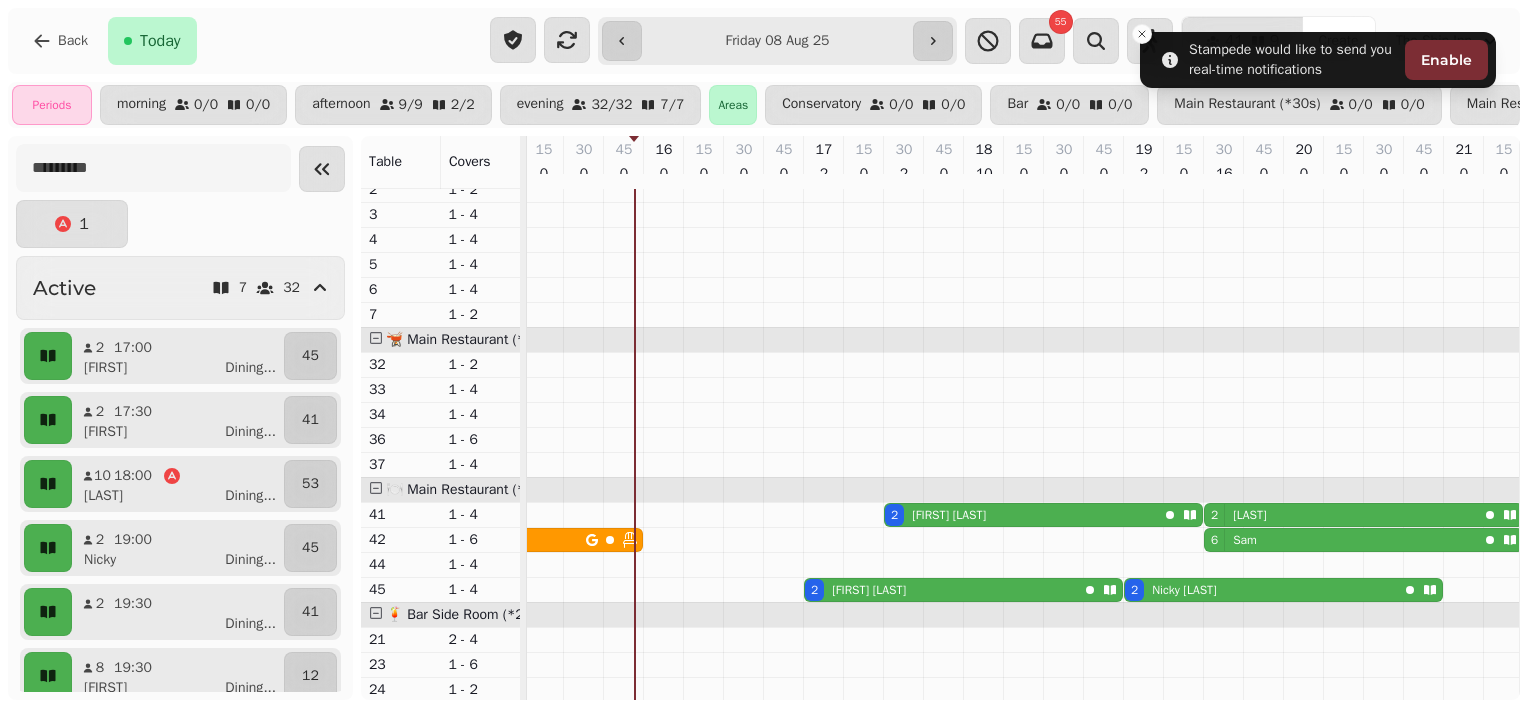 click on "Back Today" at bounding box center [249, 41] 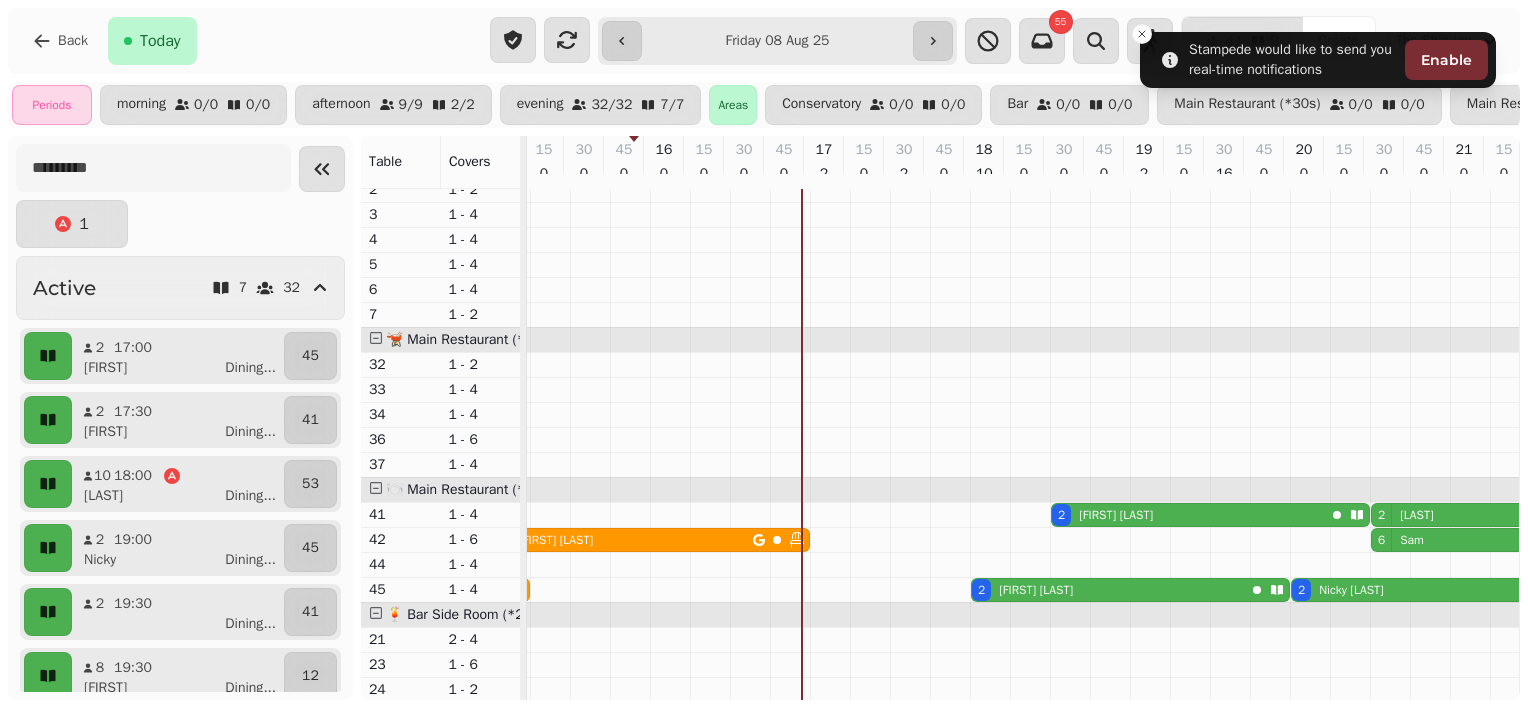scroll, scrollTop: 0, scrollLeft: 356, axis: horizontal 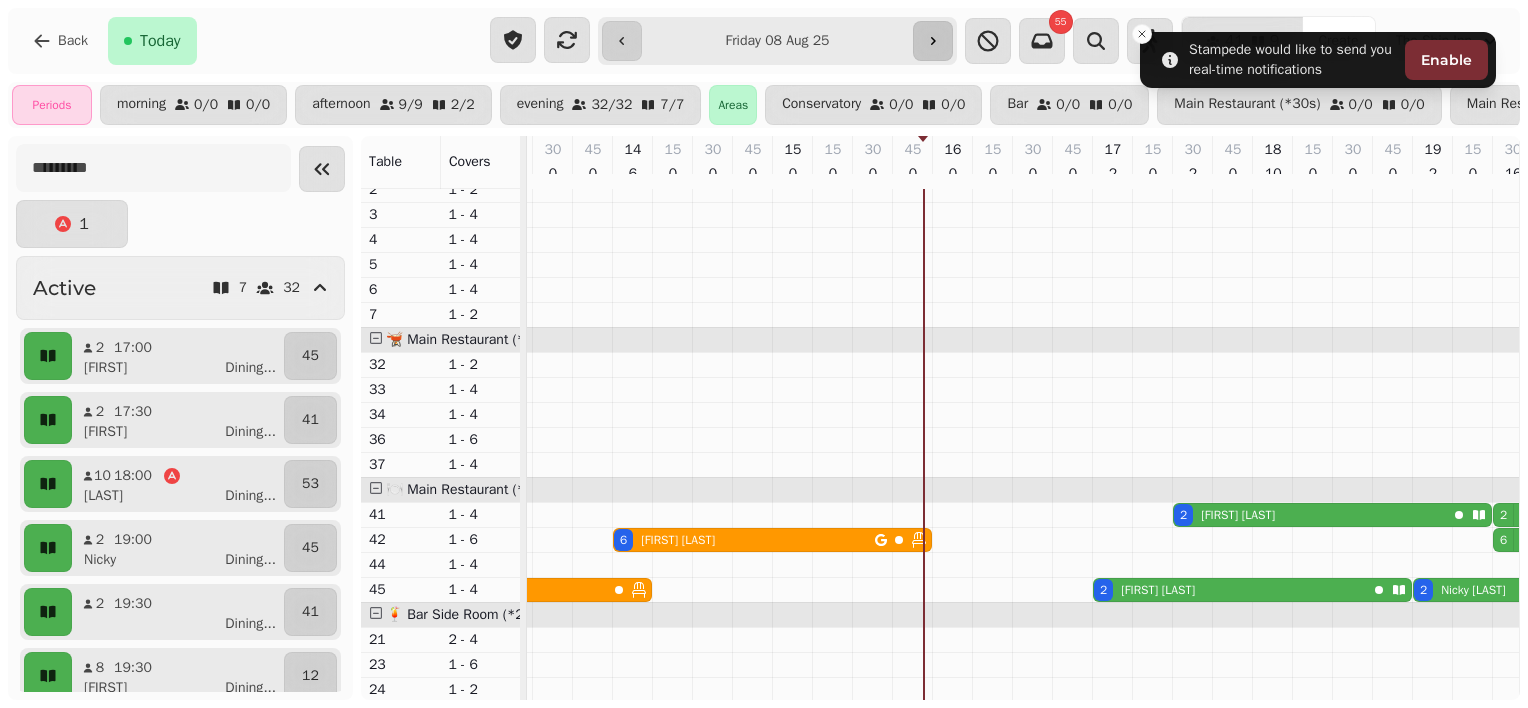 click at bounding box center (933, 41) 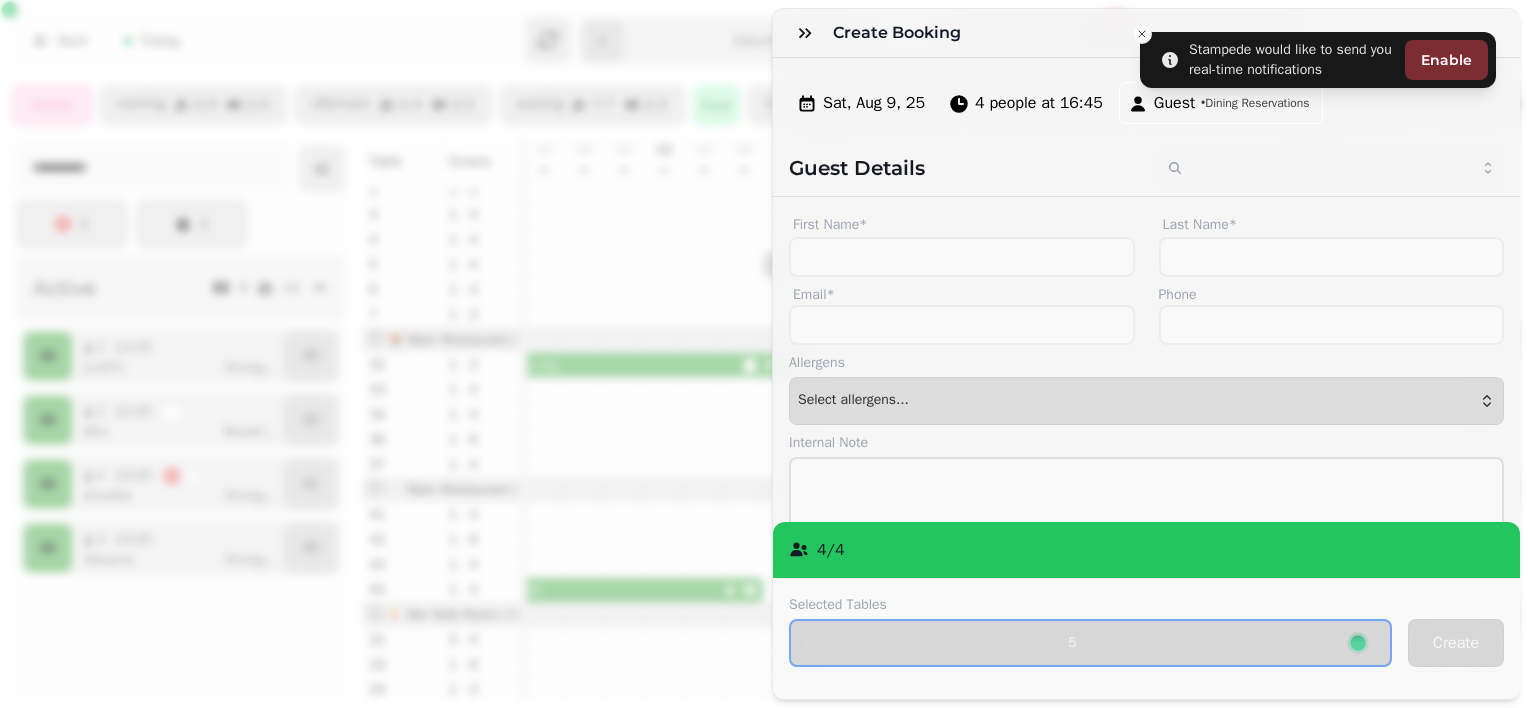 click at bounding box center (764, 354) 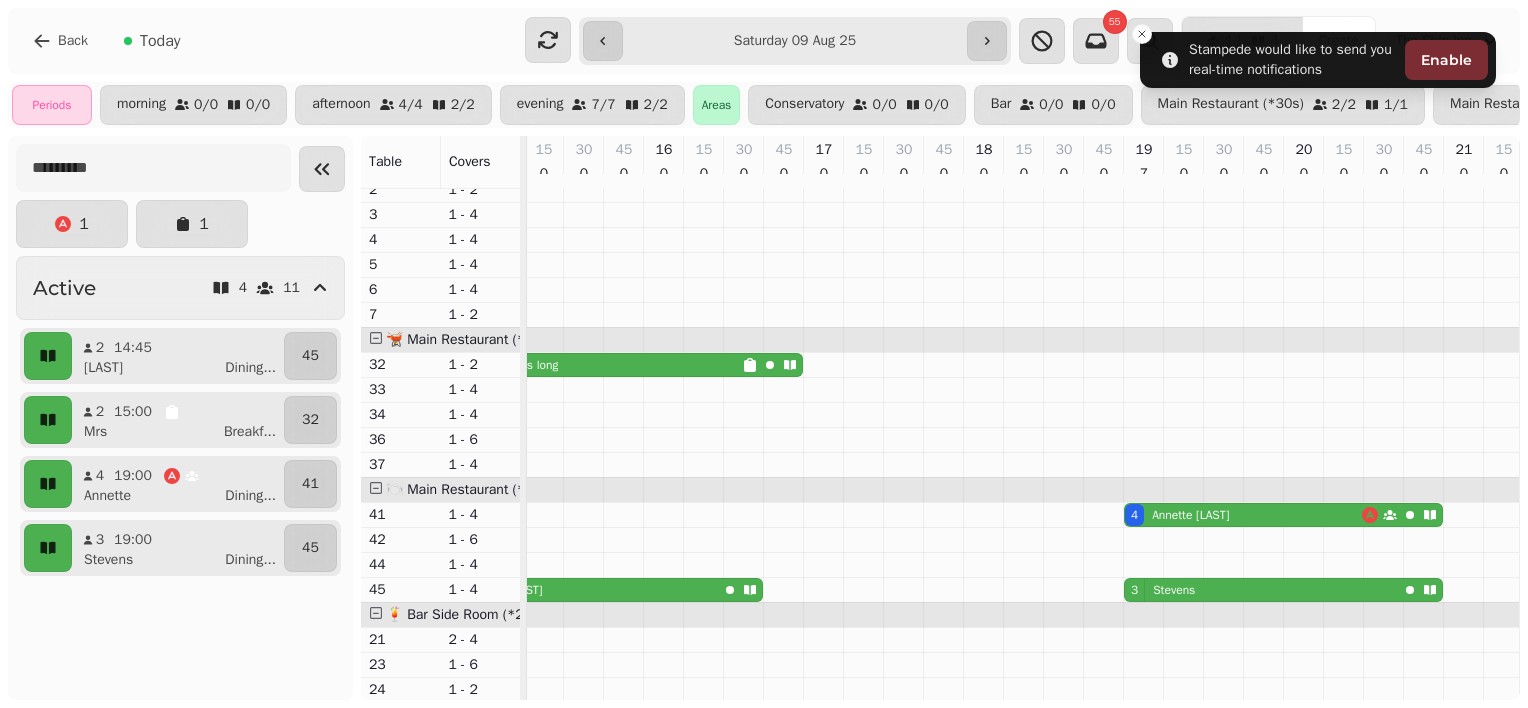 scroll, scrollTop: 61, scrollLeft: 1024, axis: both 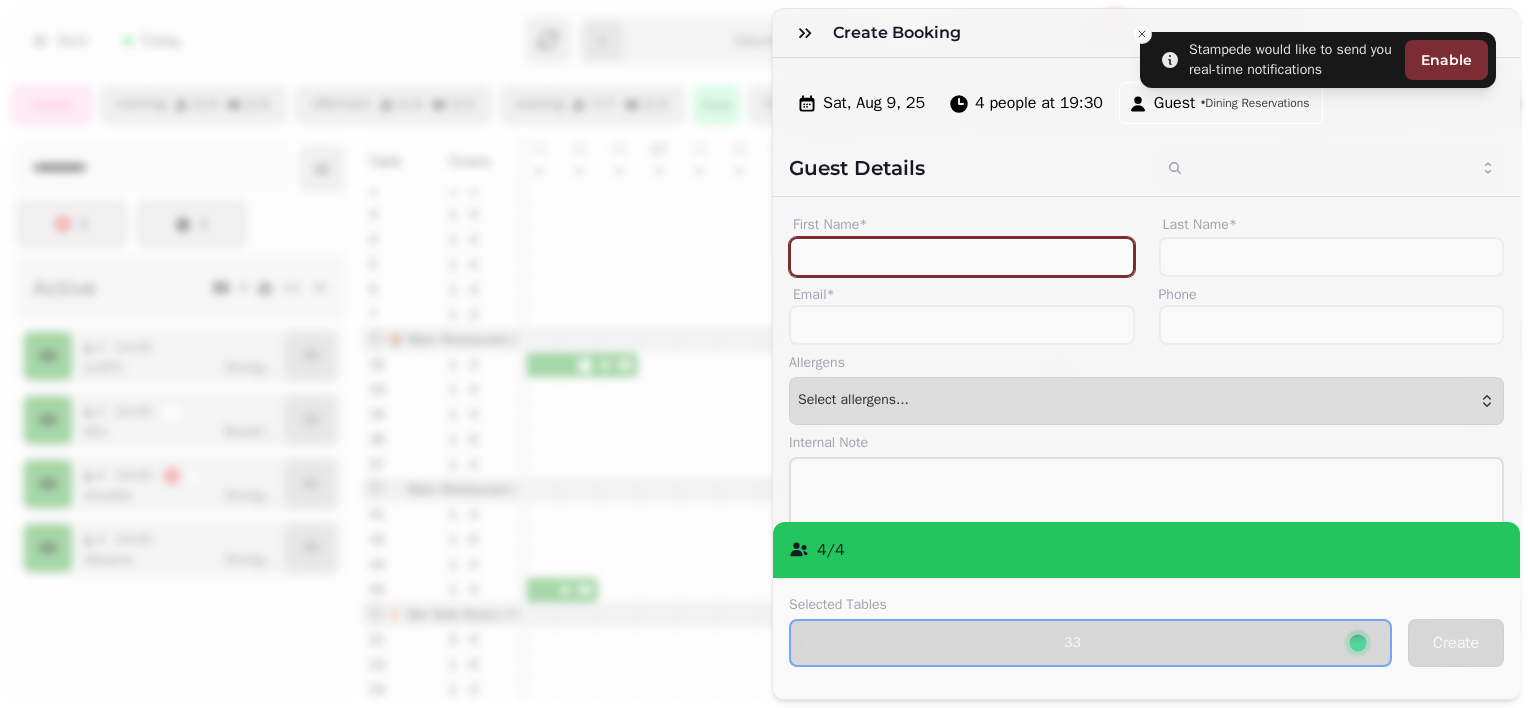 click on "First Name*" at bounding box center (962, 257) 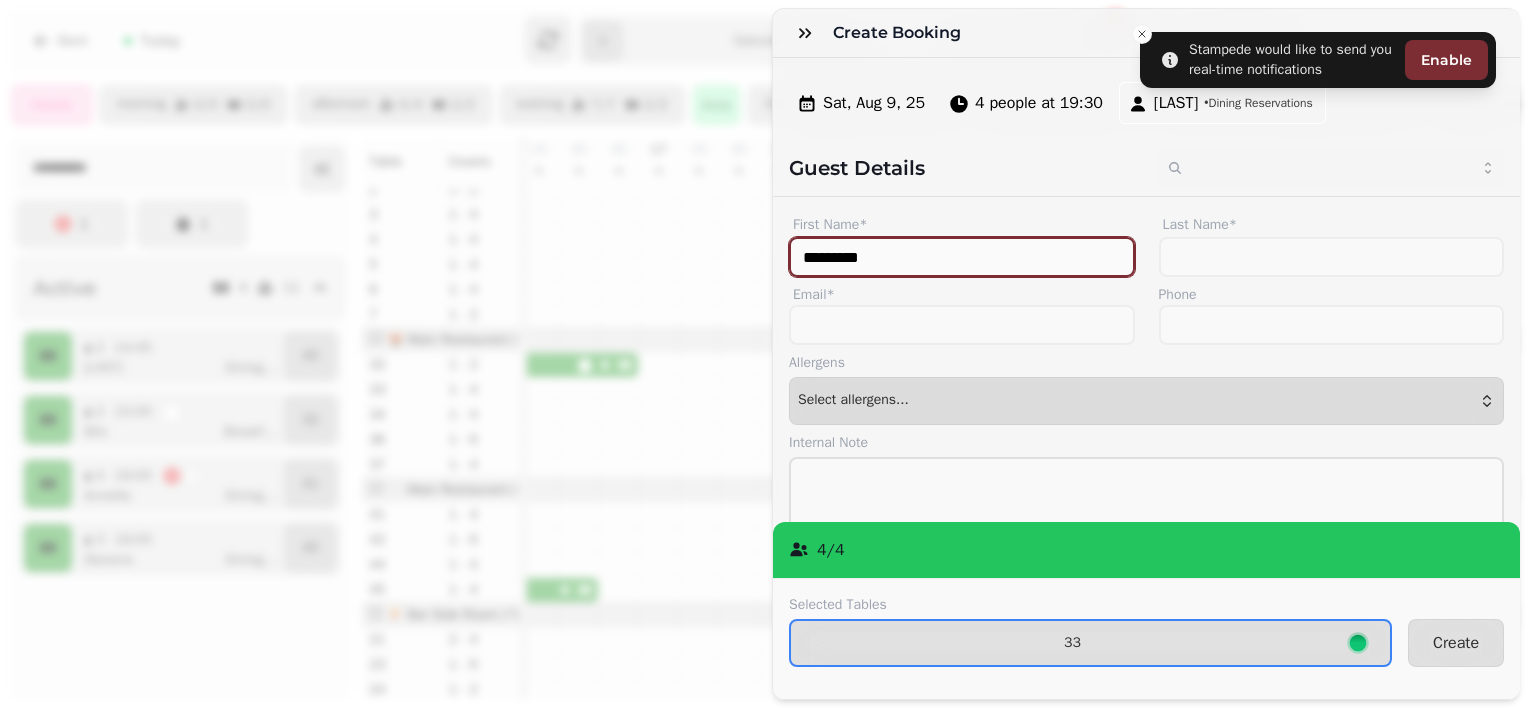 type on "*********" 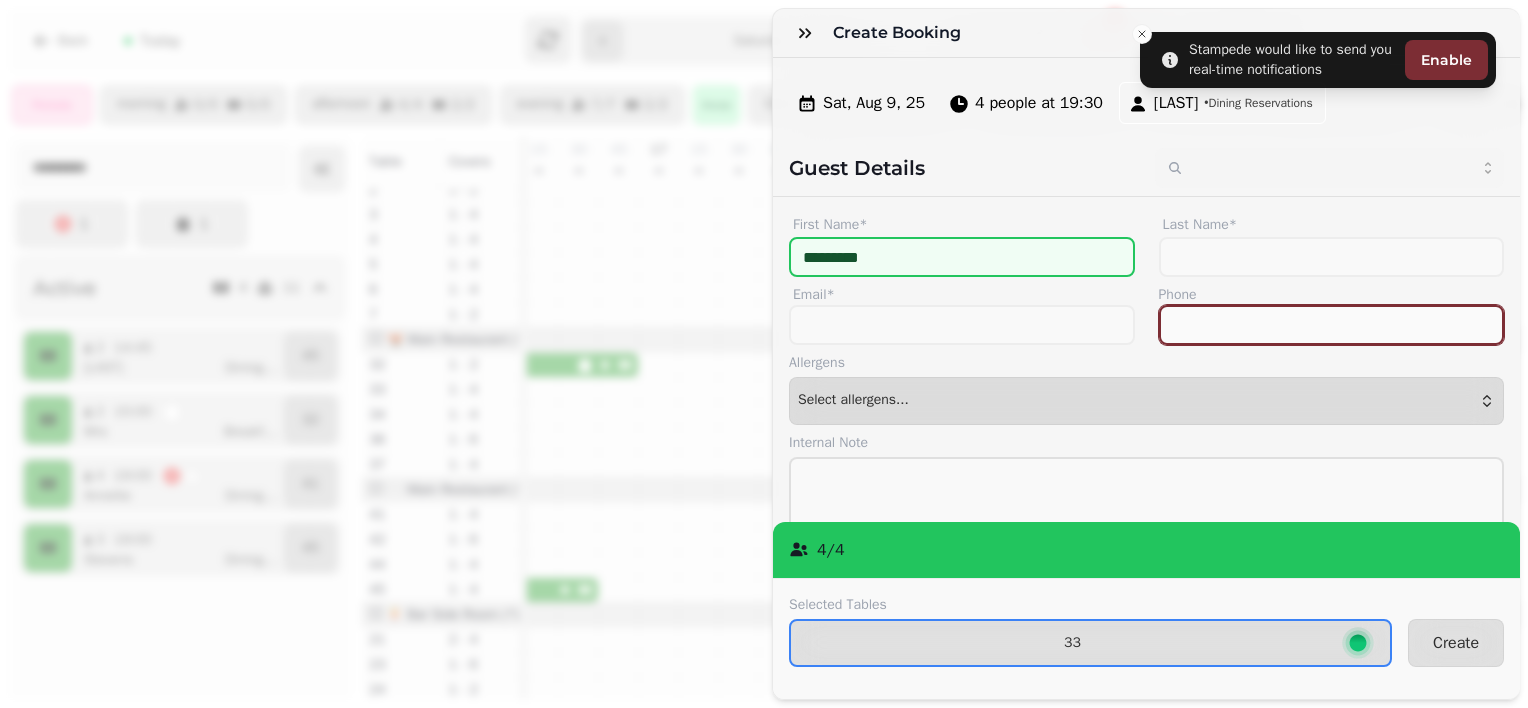 click on "Phone" at bounding box center (1332, 325) 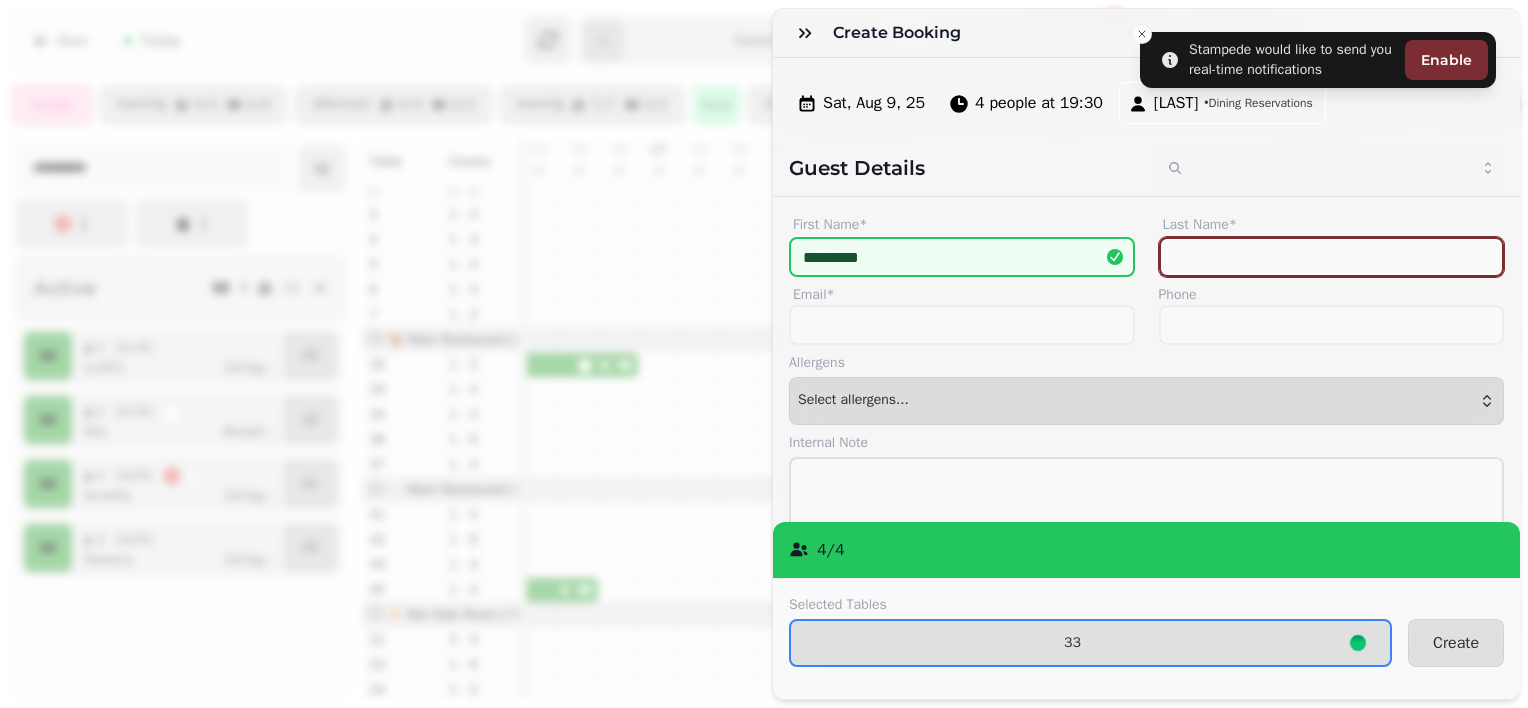 click on "Last Name*" at bounding box center (1332, 257) 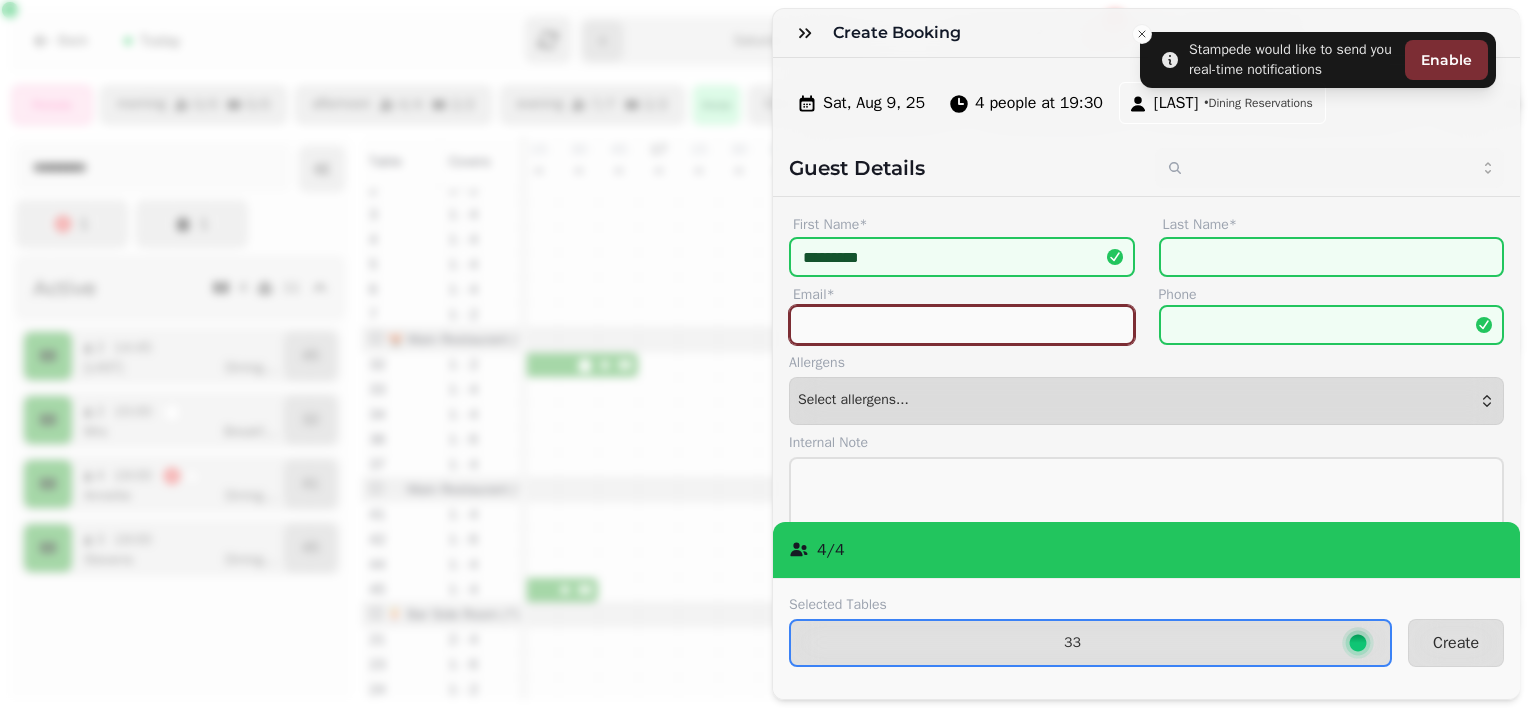 click on "Email*" at bounding box center (962, 325) 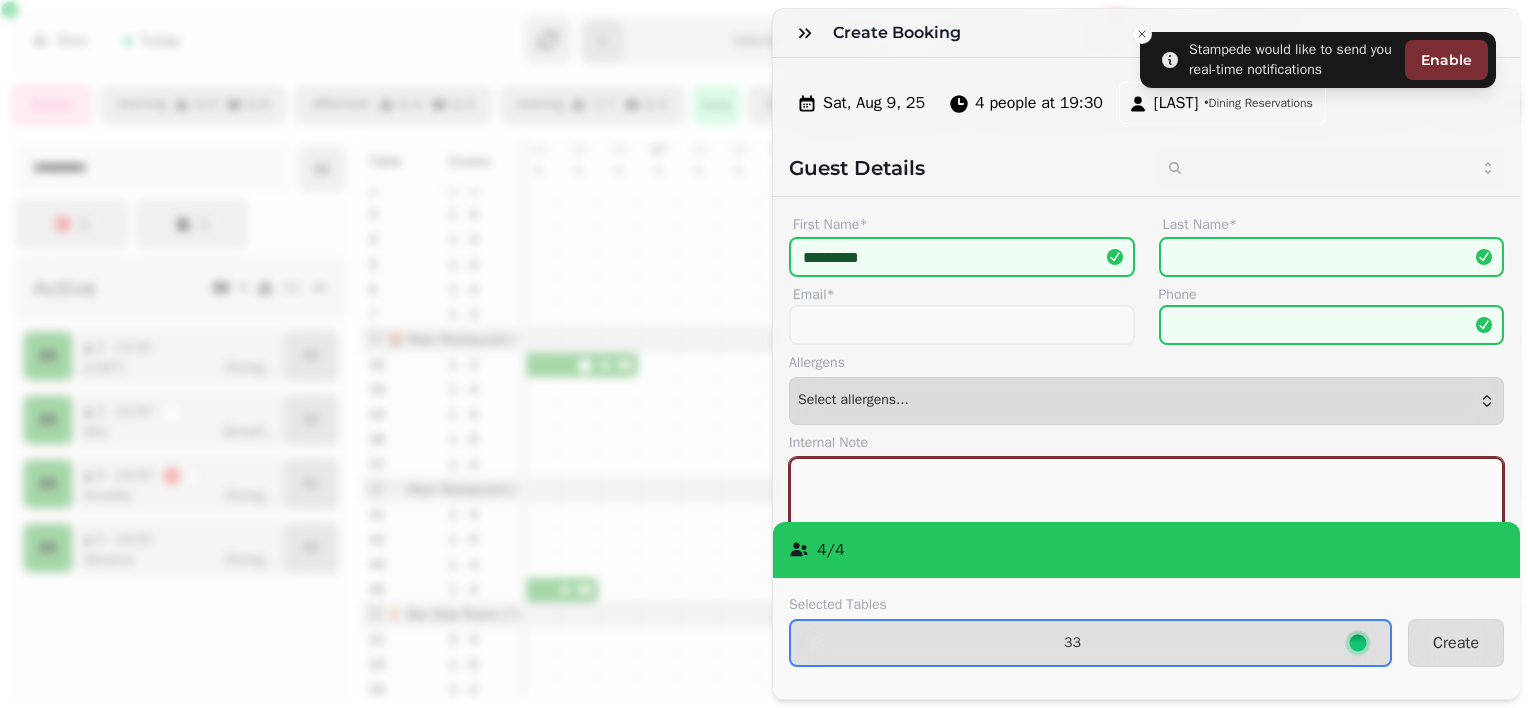 click at bounding box center (1146, 495) 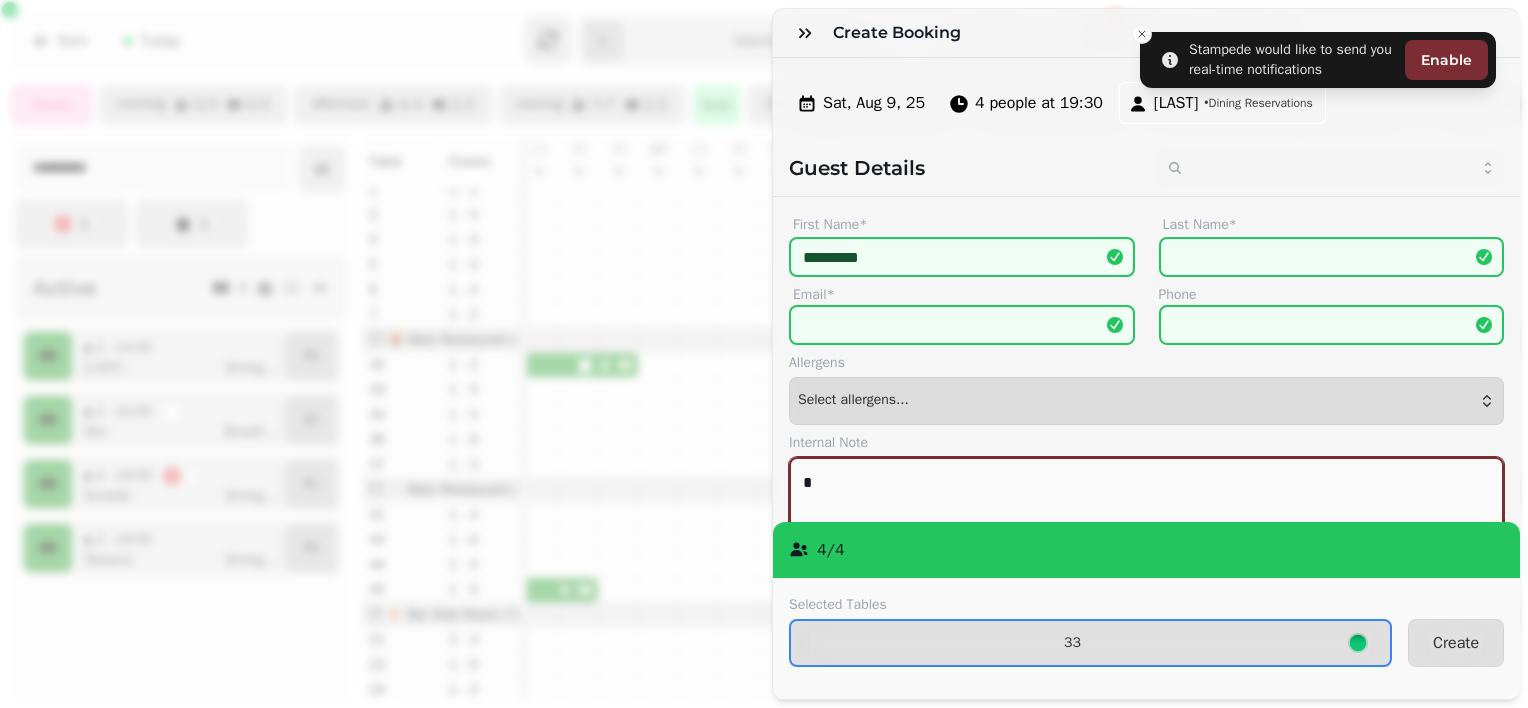 scroll, scrollTop: 16, scrollLeft: 0, axis: vertical 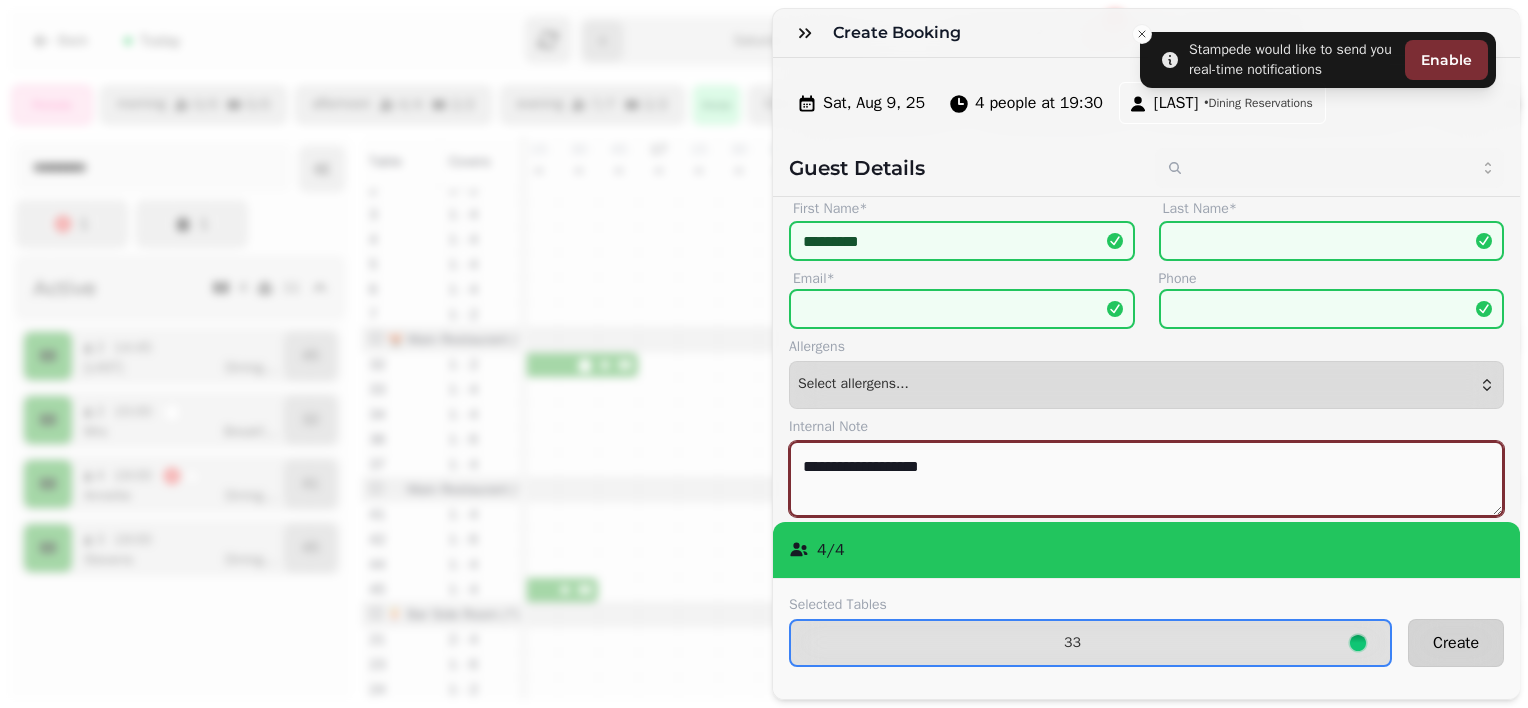 type on "**********" 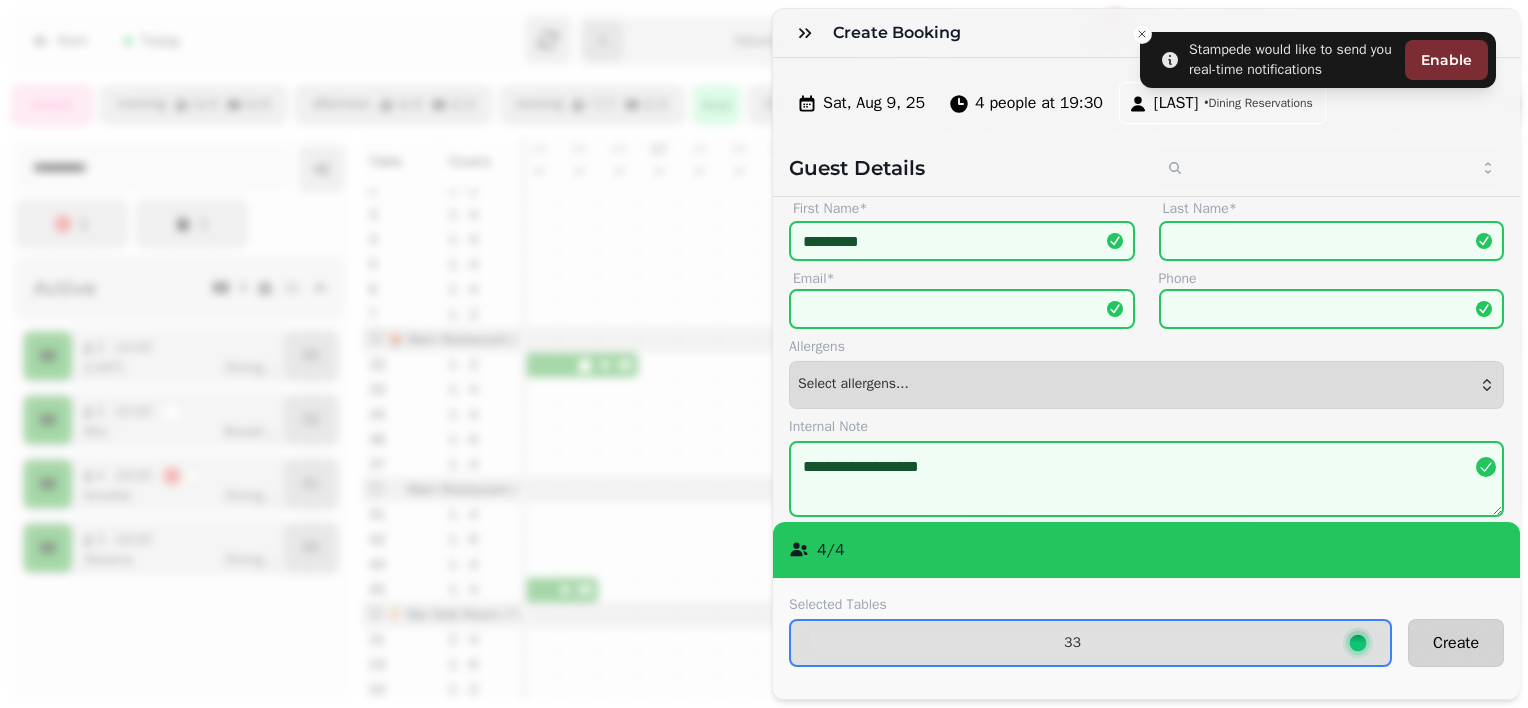 click on "Create" at bounding box center (1456, 643) 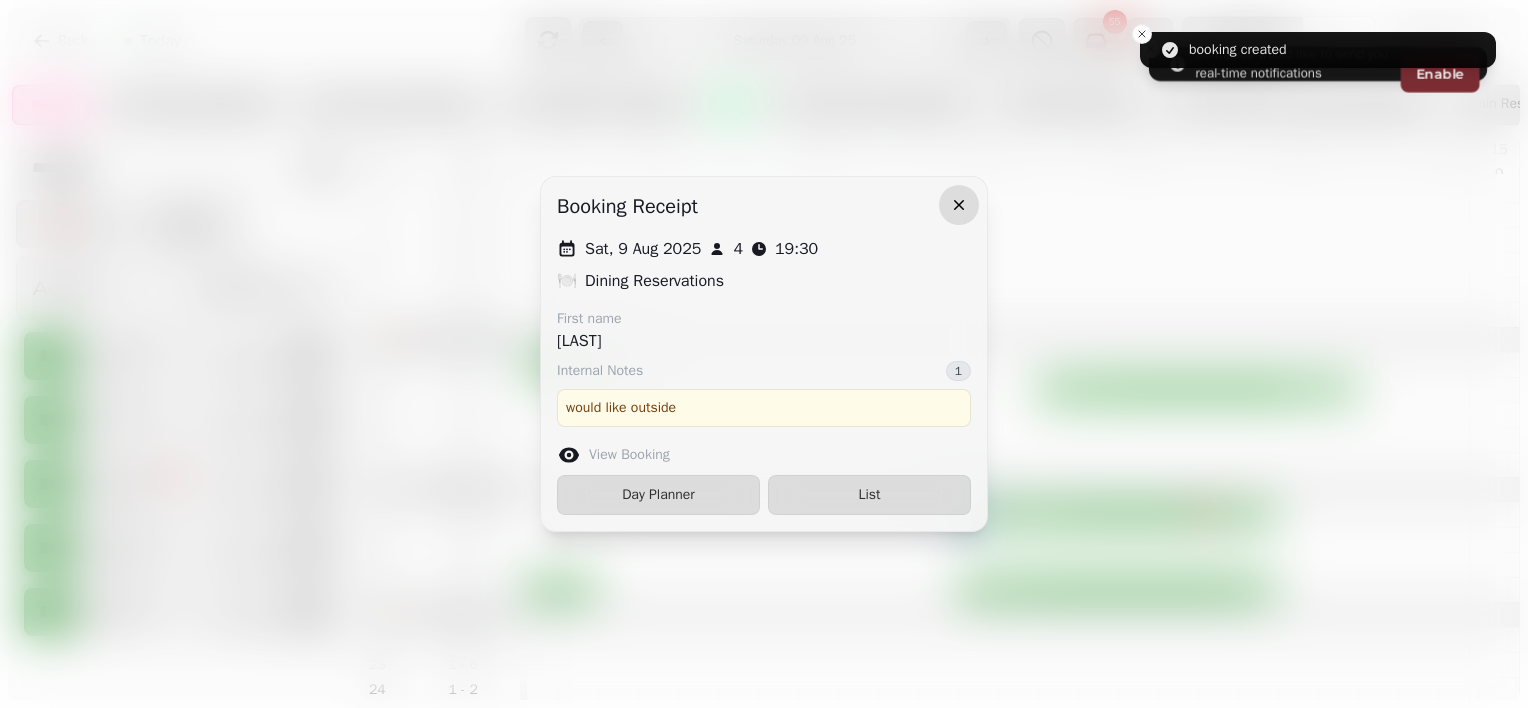 click 